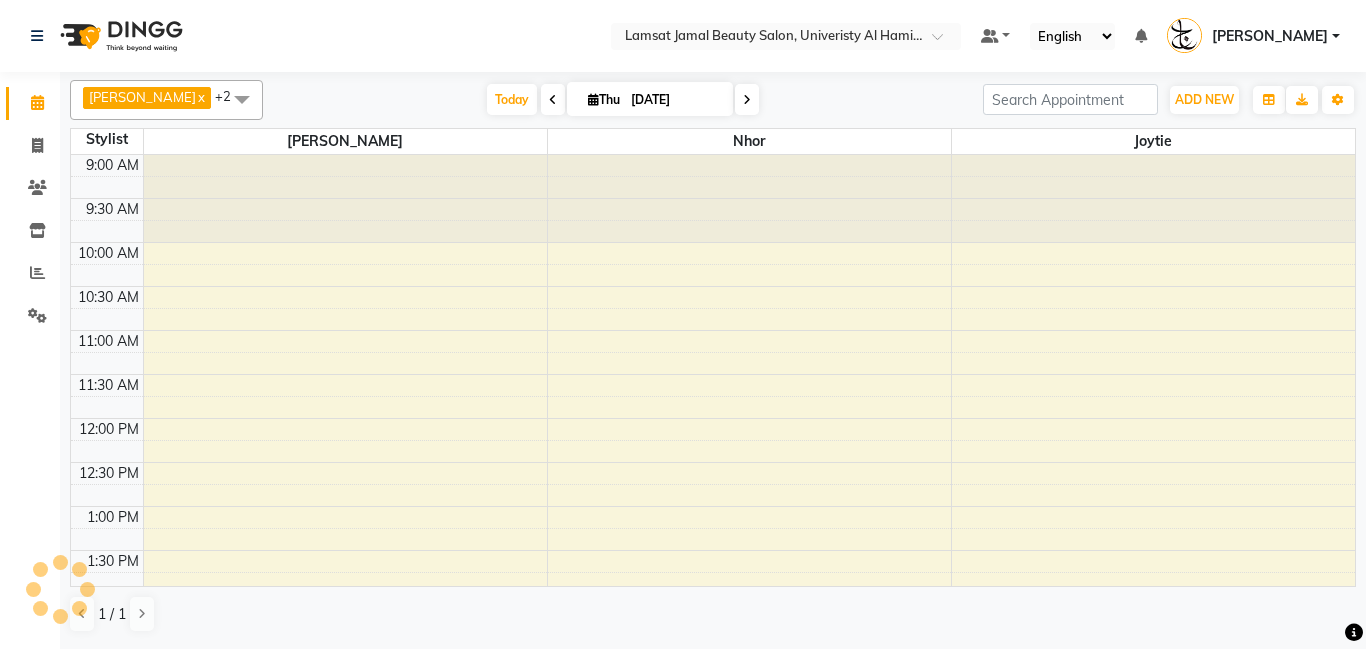 scroll, scrollTop: 0, scrollLeft: 0, axis: both 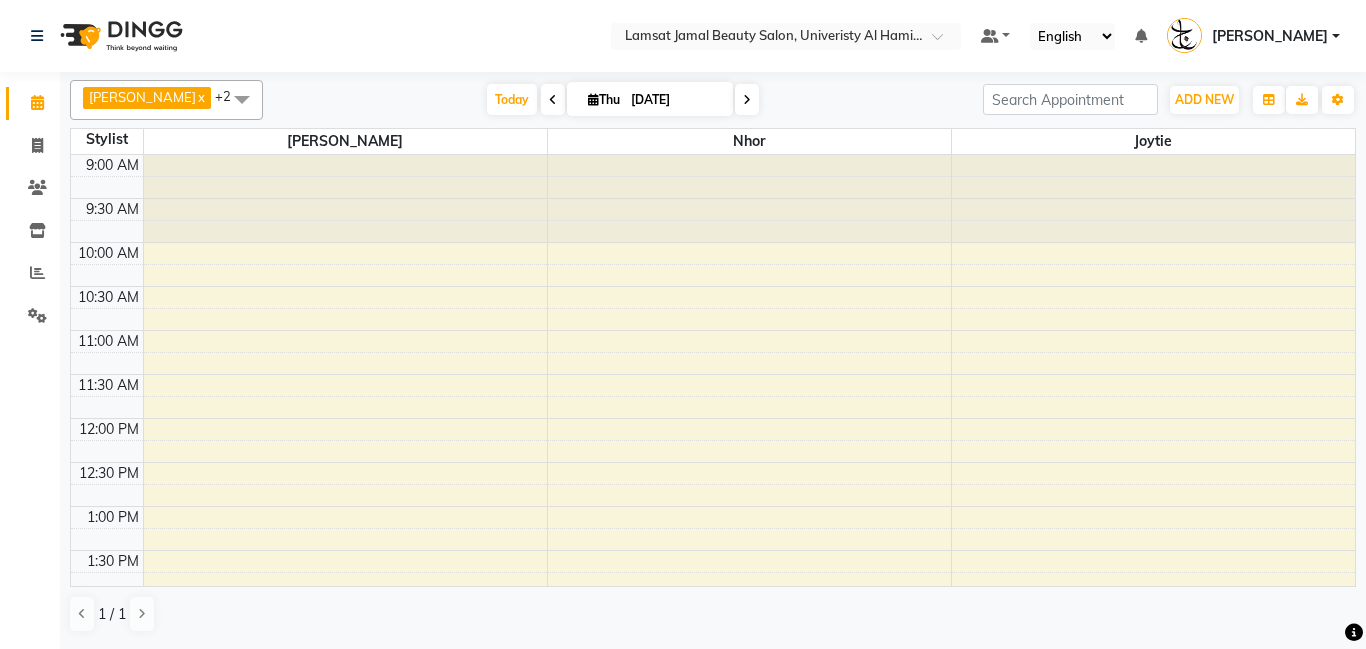 click at bounding box center [242, 99] 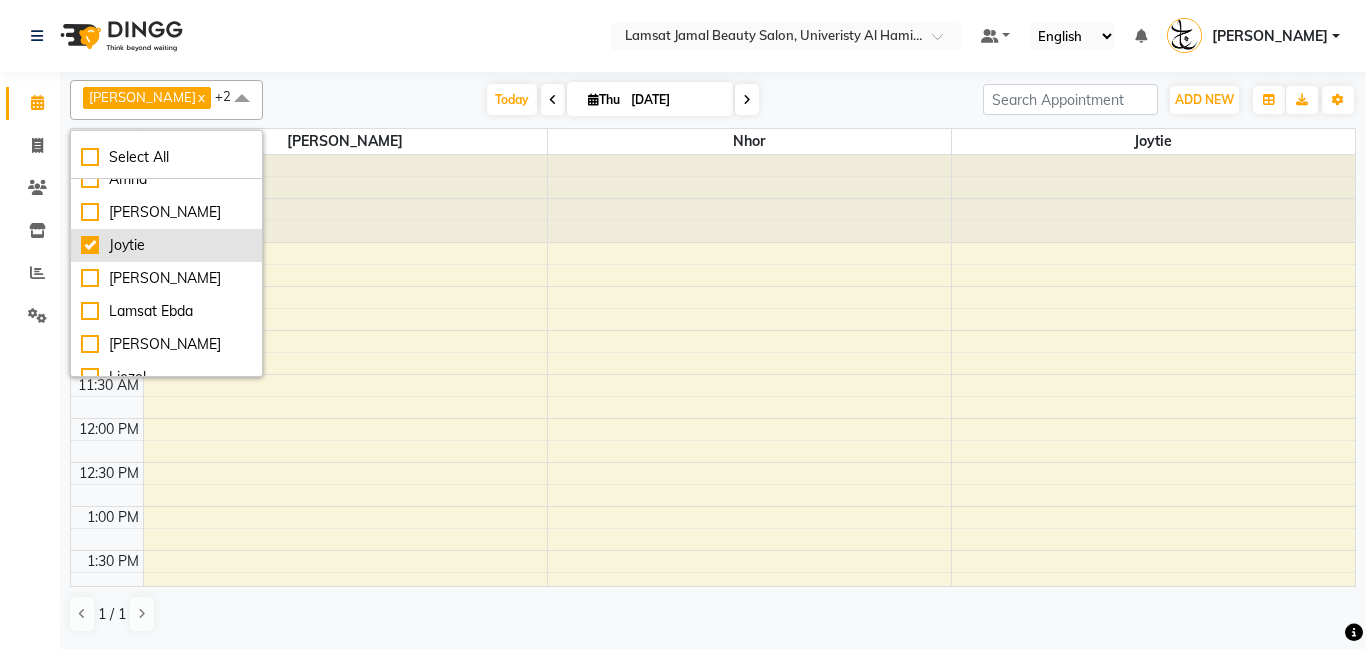 scroll, scrollTop: 85, scrollLeft: 0, axis: vertical 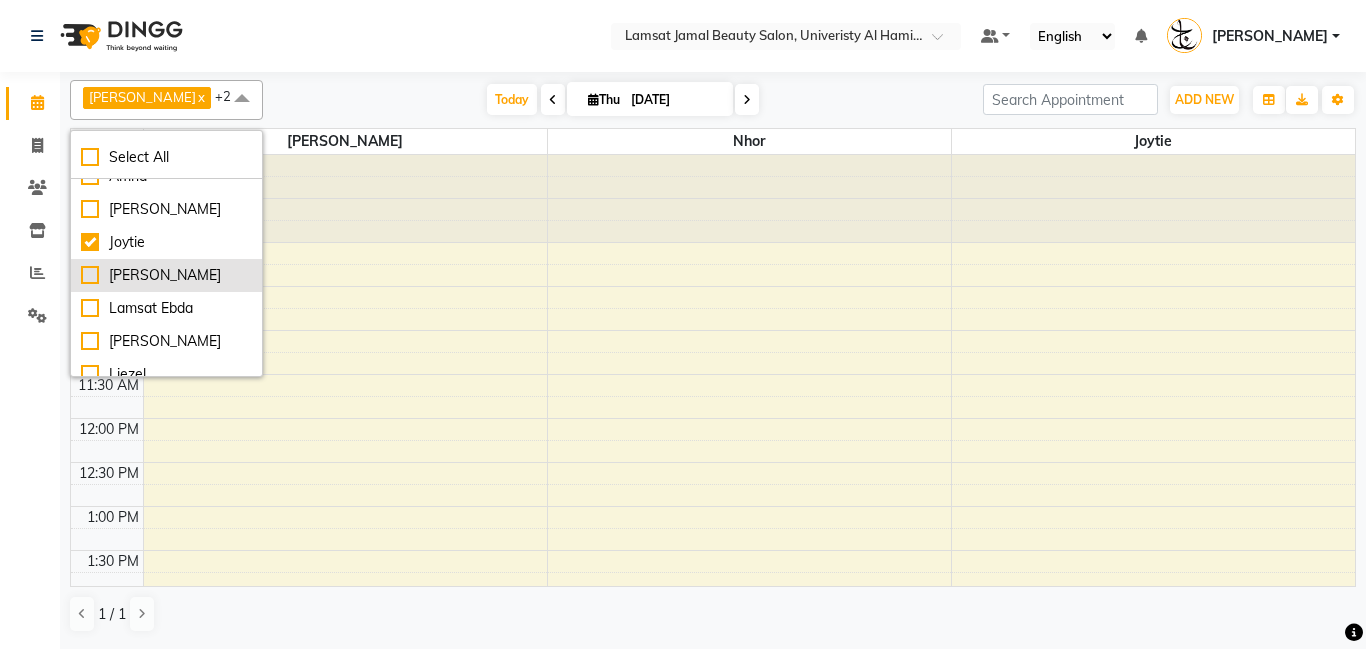 click on "[PERSON_NAME]" at bounding box center [166, 275] 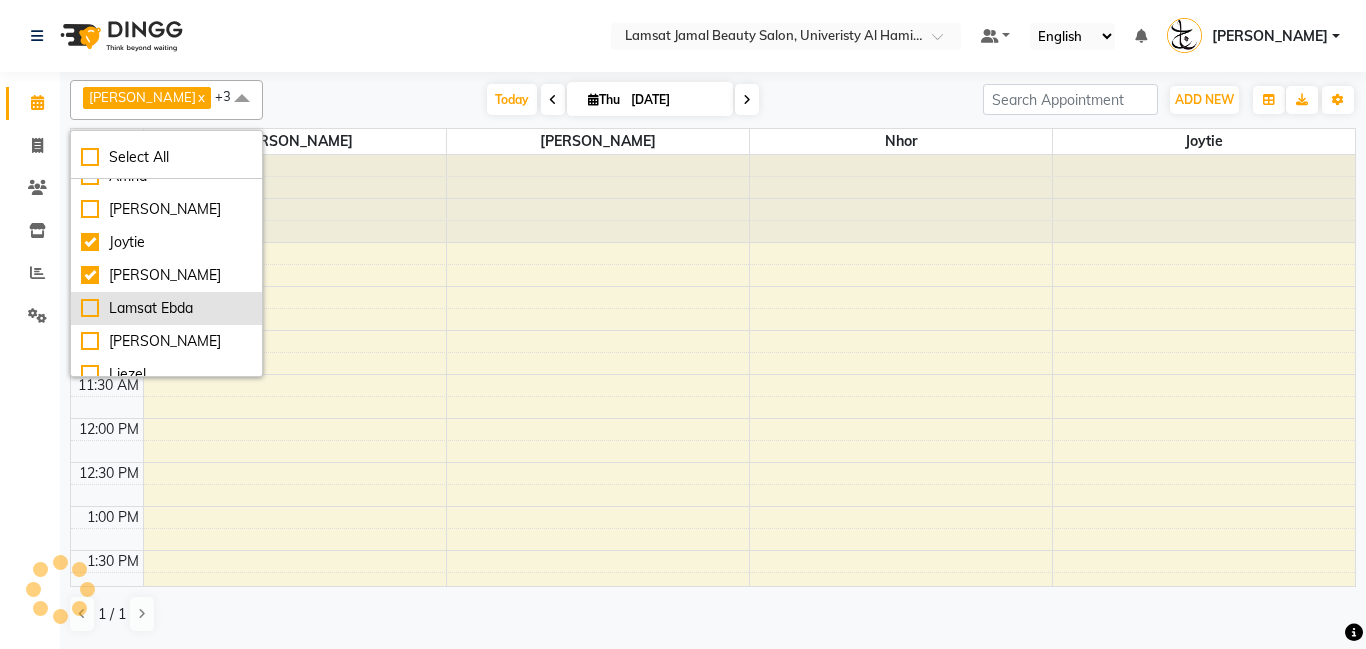checkbox on "true" 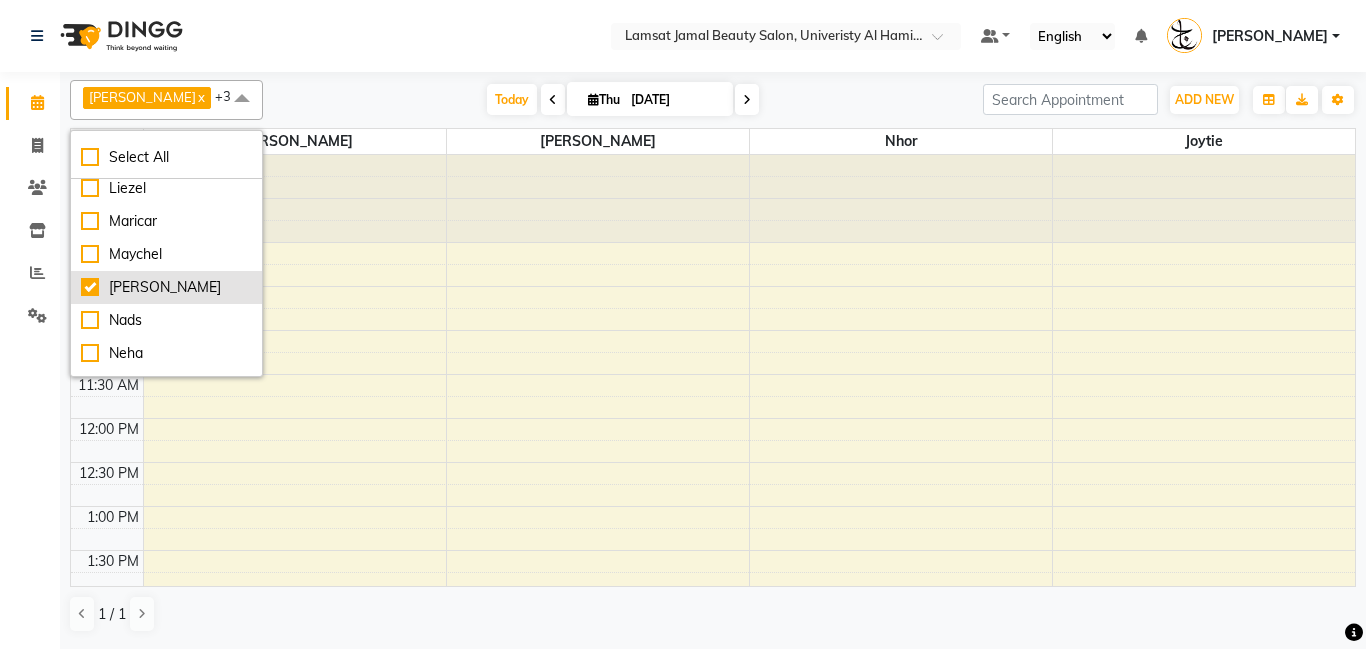 scroll, scrollTop: 273, scrollLeft: 0, axis: vertical 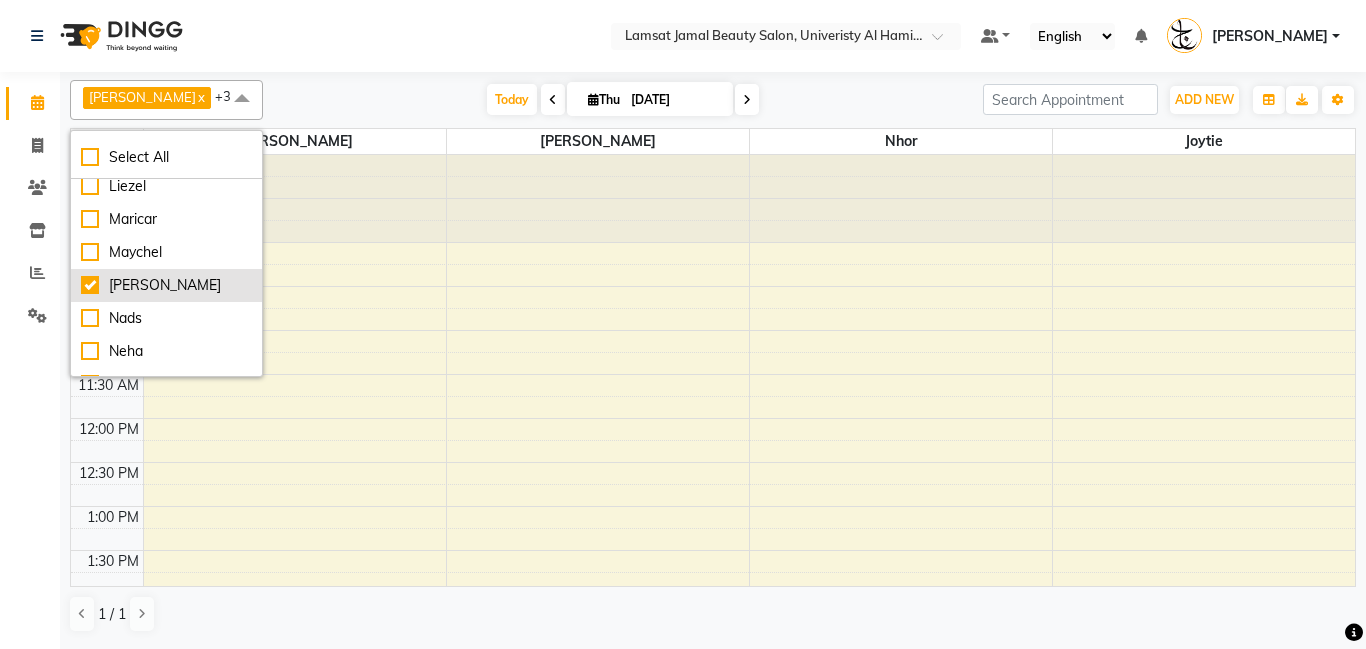 click on "[PERSON_NAME]" at bounding box center [166, 285] 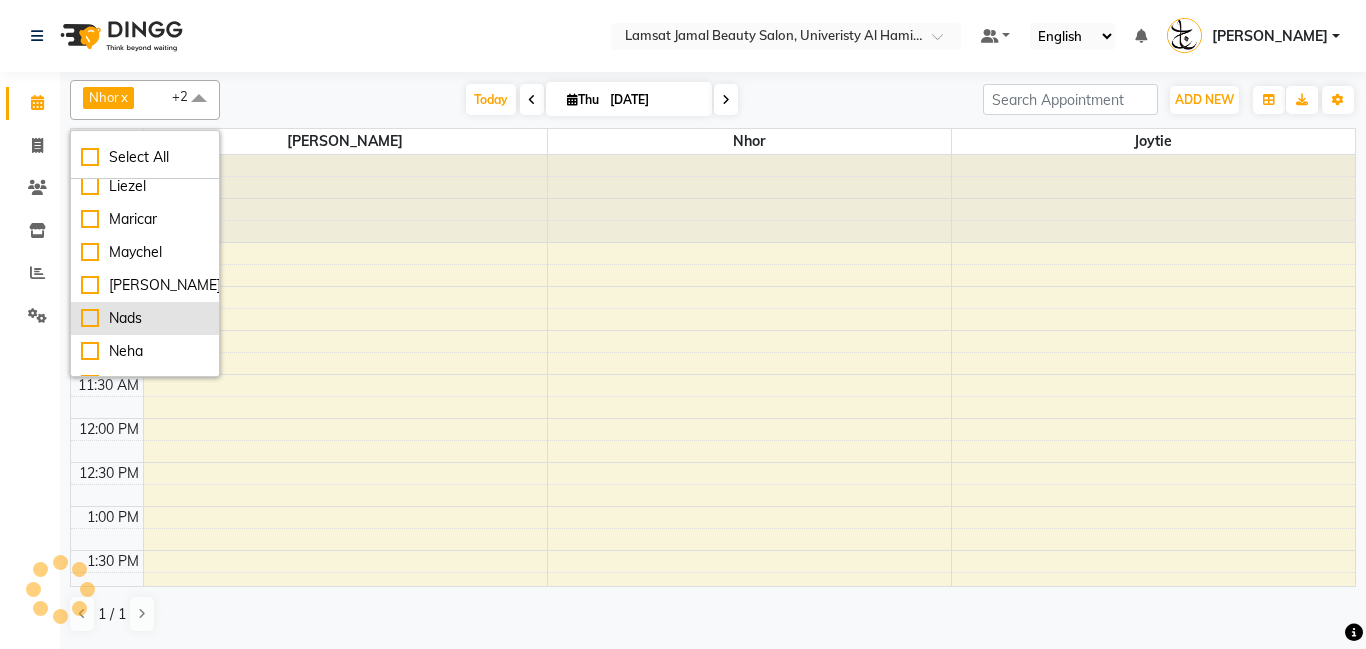 checkbox on "false" 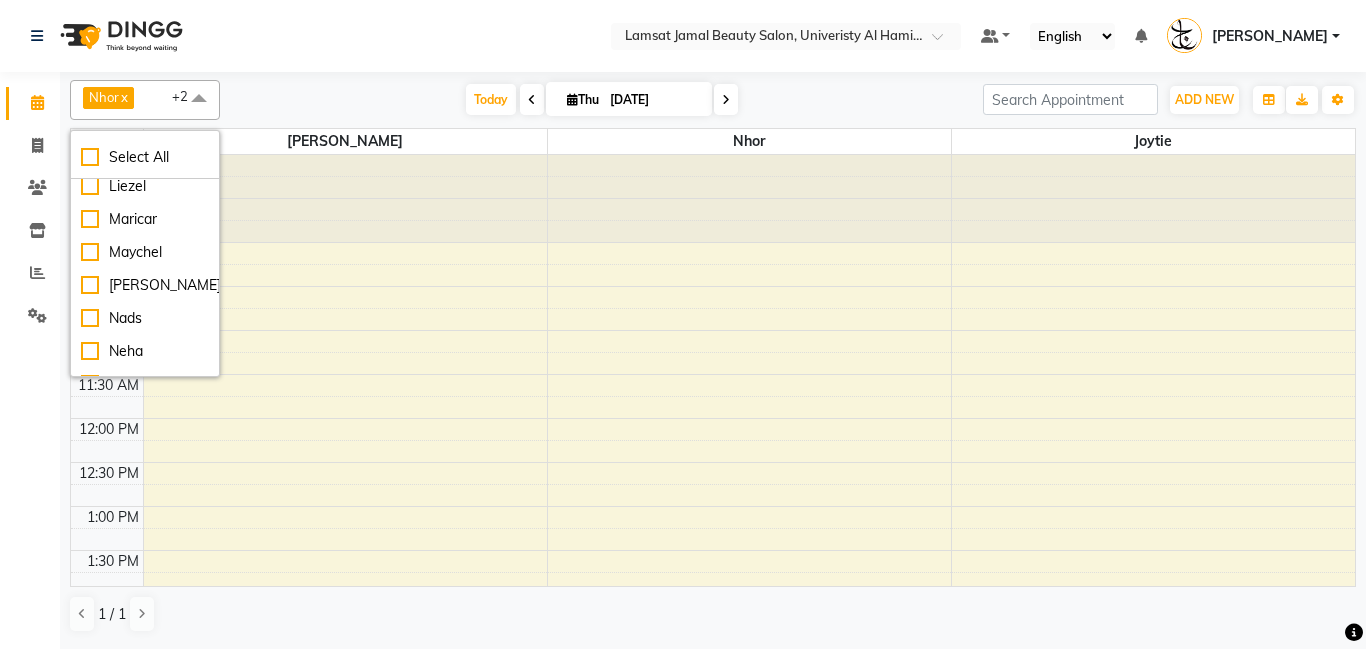 click on "9:00 AM 9:30 AM 10:00 AM 10:30 AM 11:00 AM 11:30 AM 12:00 PM 12:30 PM 1:00 PM 1:30 PM 2:00 PM 2:30 PM 3:00 PM 3:30 PM 4:00 PM 4:30 PM 5:00 PM 5:30 PM 6:00 PM 6:30 PM 7:00 PM 7:30 PM 8:00 PM 8:30 PM 9:00 PM 9:30 PM 10:00 PM 10:30 PM 11:00 PM 11:30 PM" at bounding box center [713, 814] 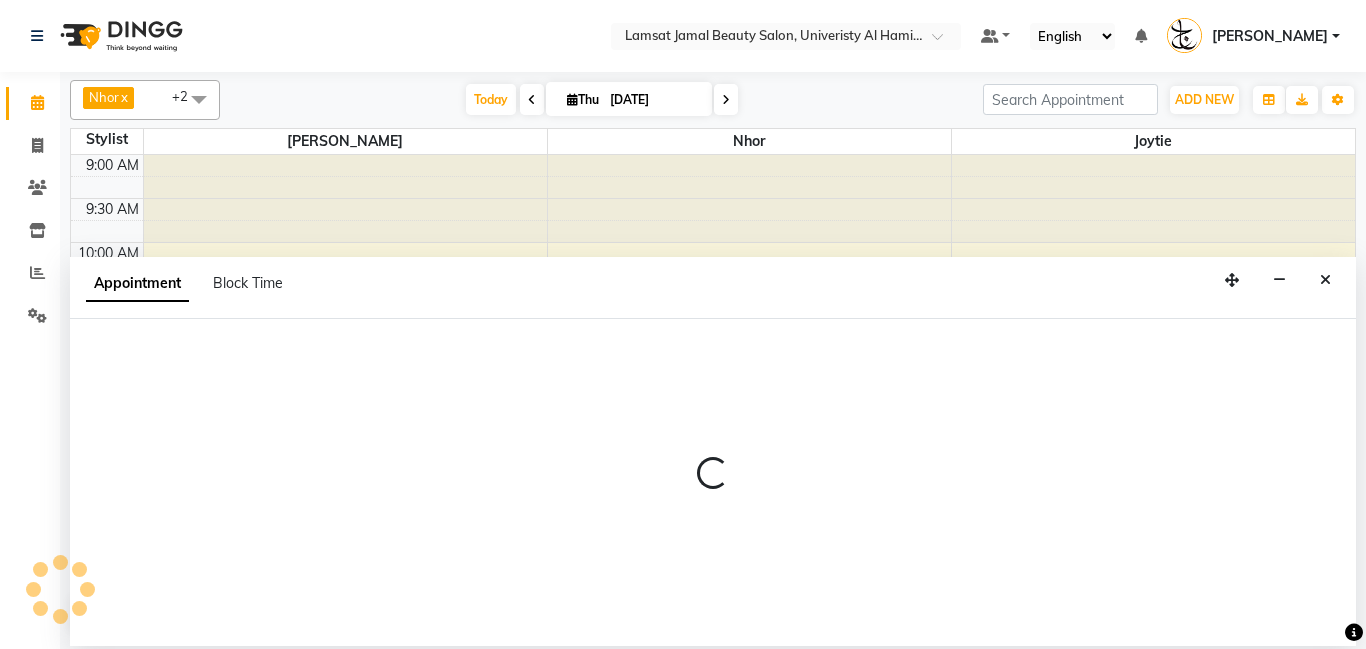 select on "79902" 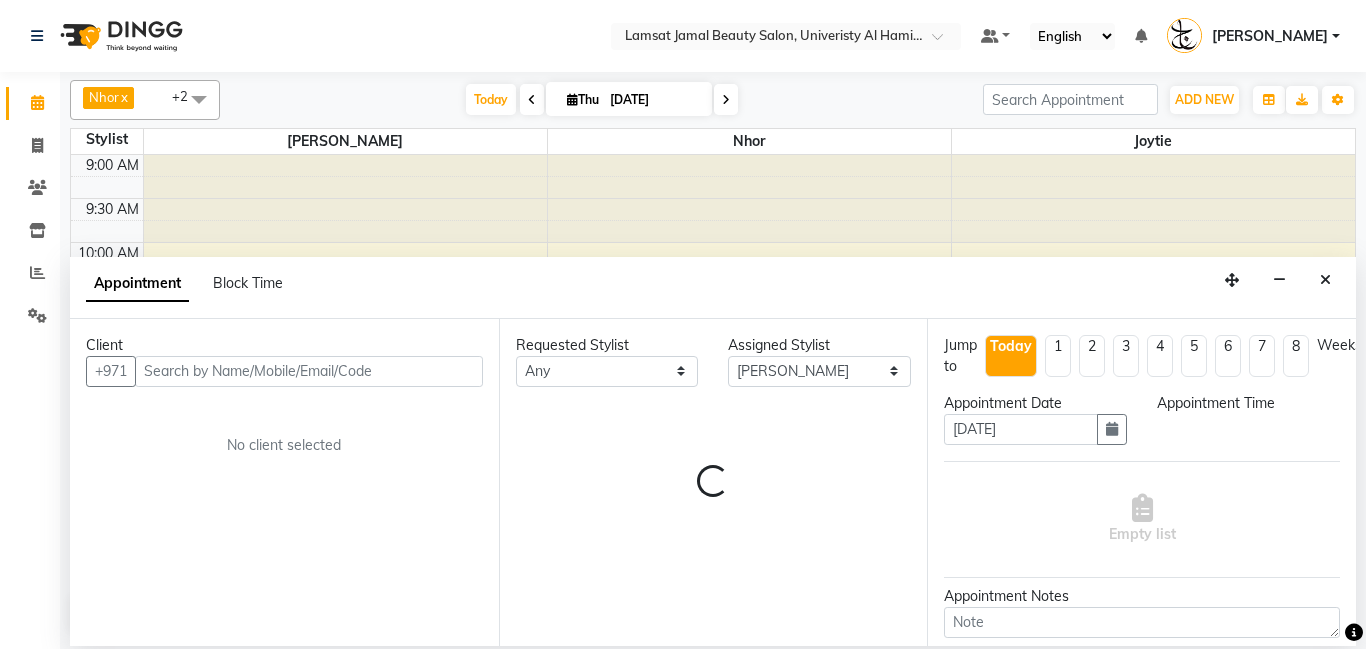 select on "675" 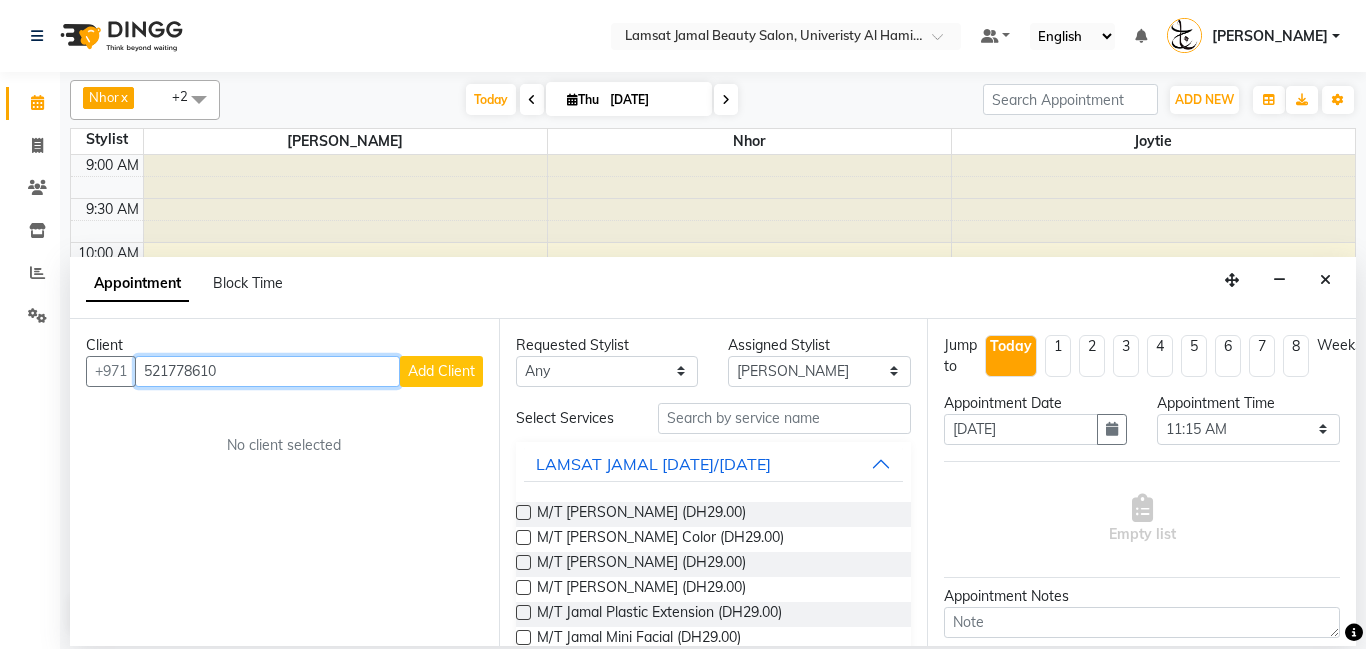 type on "521778610" 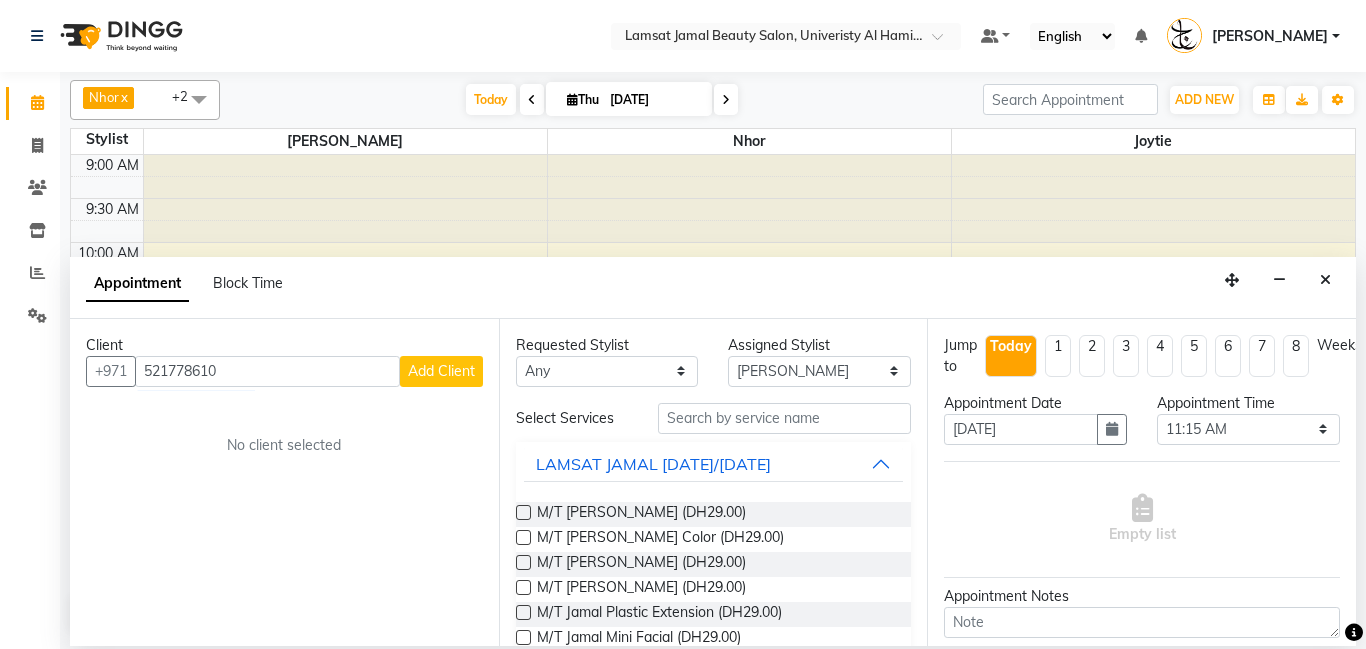 click on "Add Client" at bounding box center [441, 371] 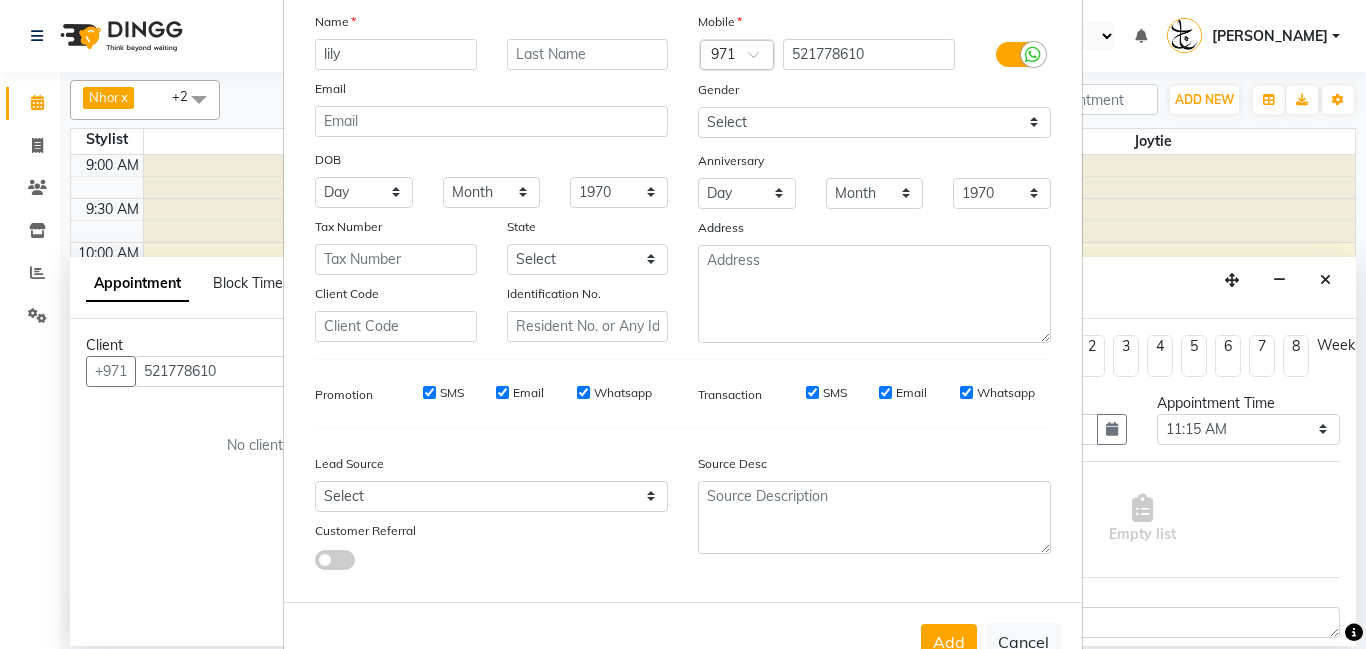 scroll, scrollTop: 200, scrollLeft: 0, axis: vertical 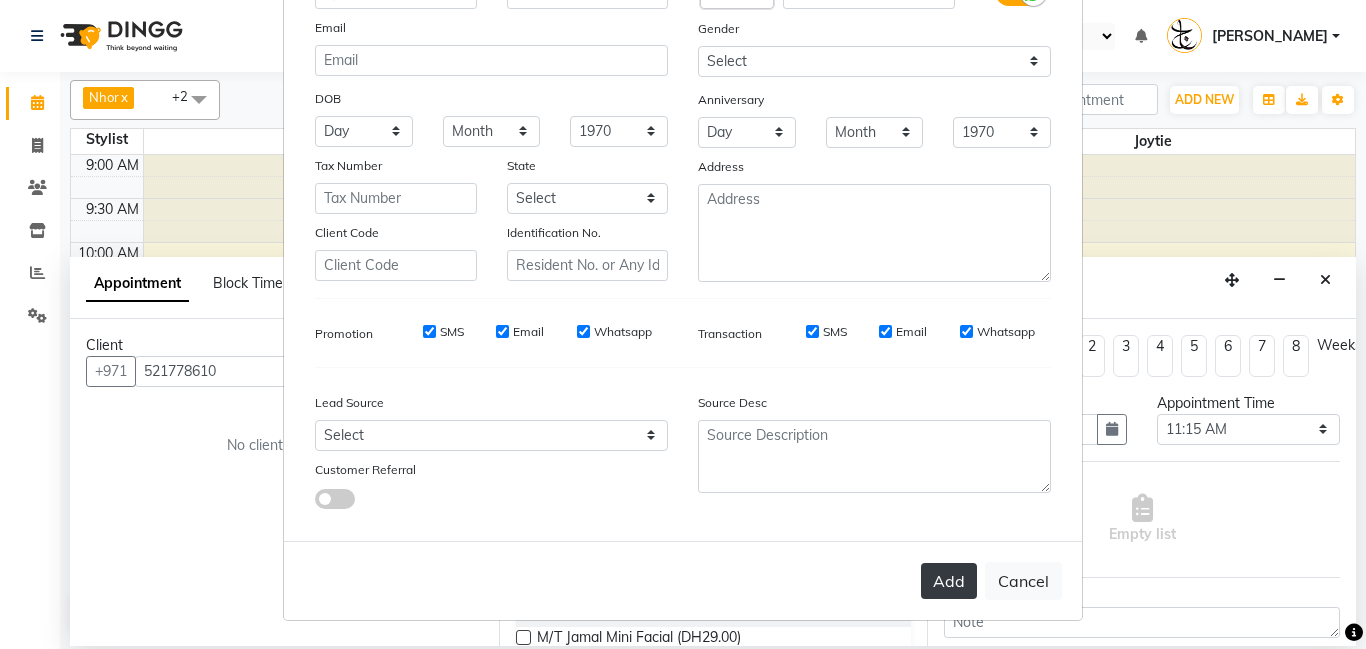 type on "lily" 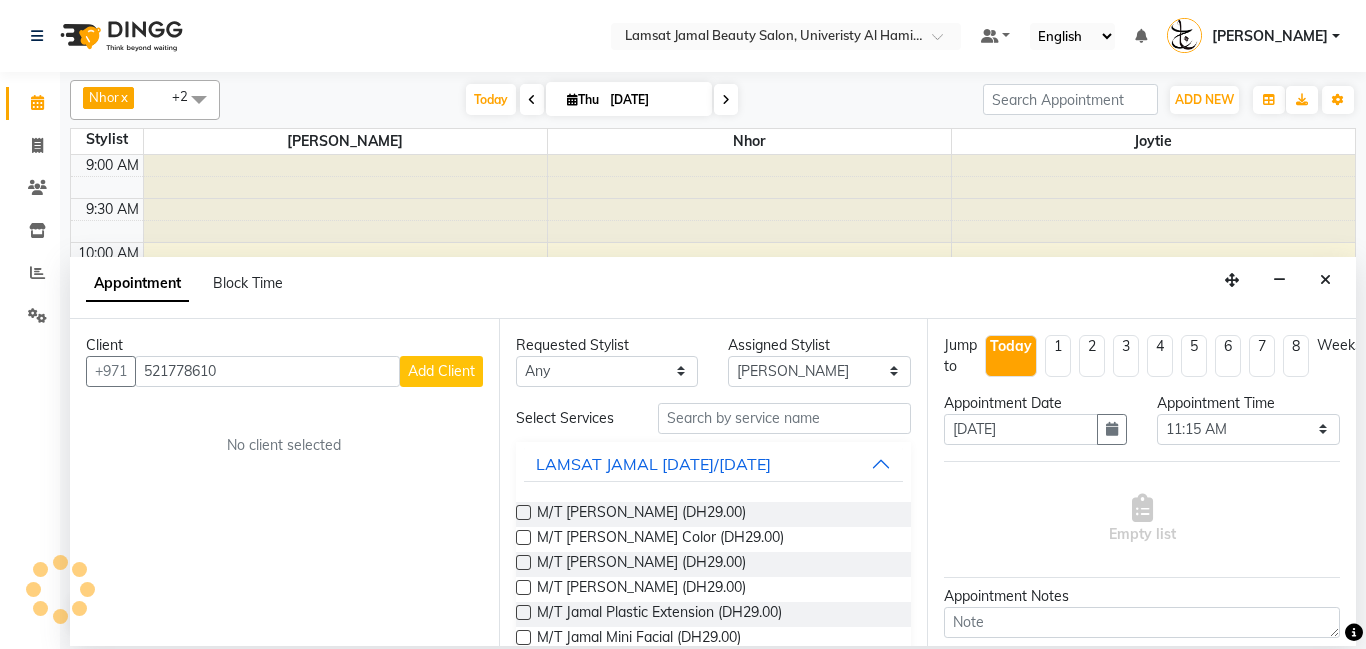 type on "52*****10" 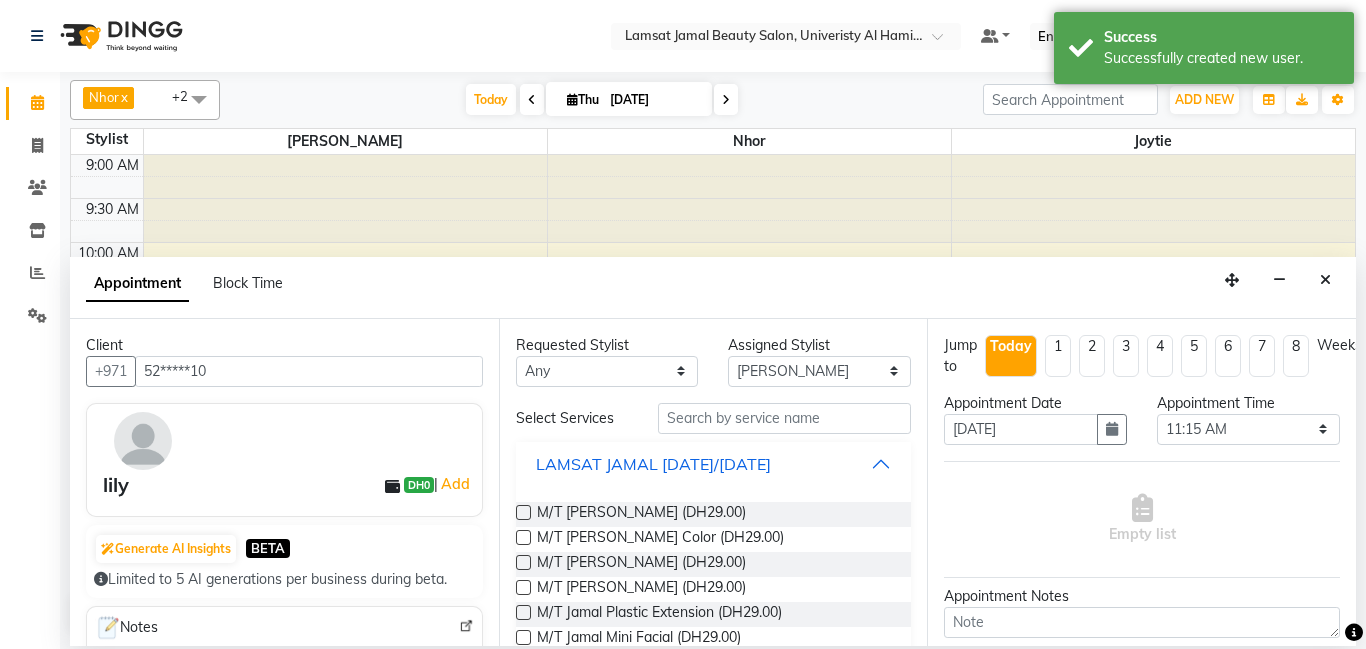 click on "LAMSAT JAMAL [DATE]/[DATE]" at bounding box center (714, 464) 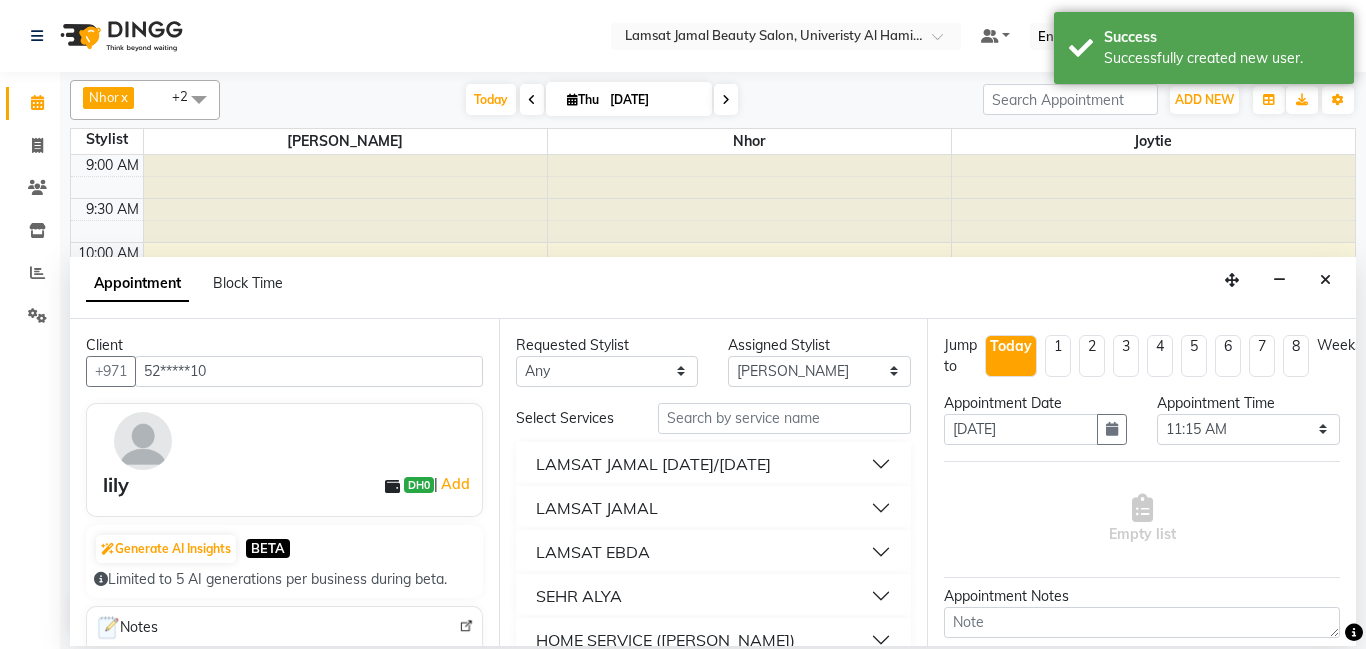click on "LAMSAT JAMAL" at bounding box center [597, 508] 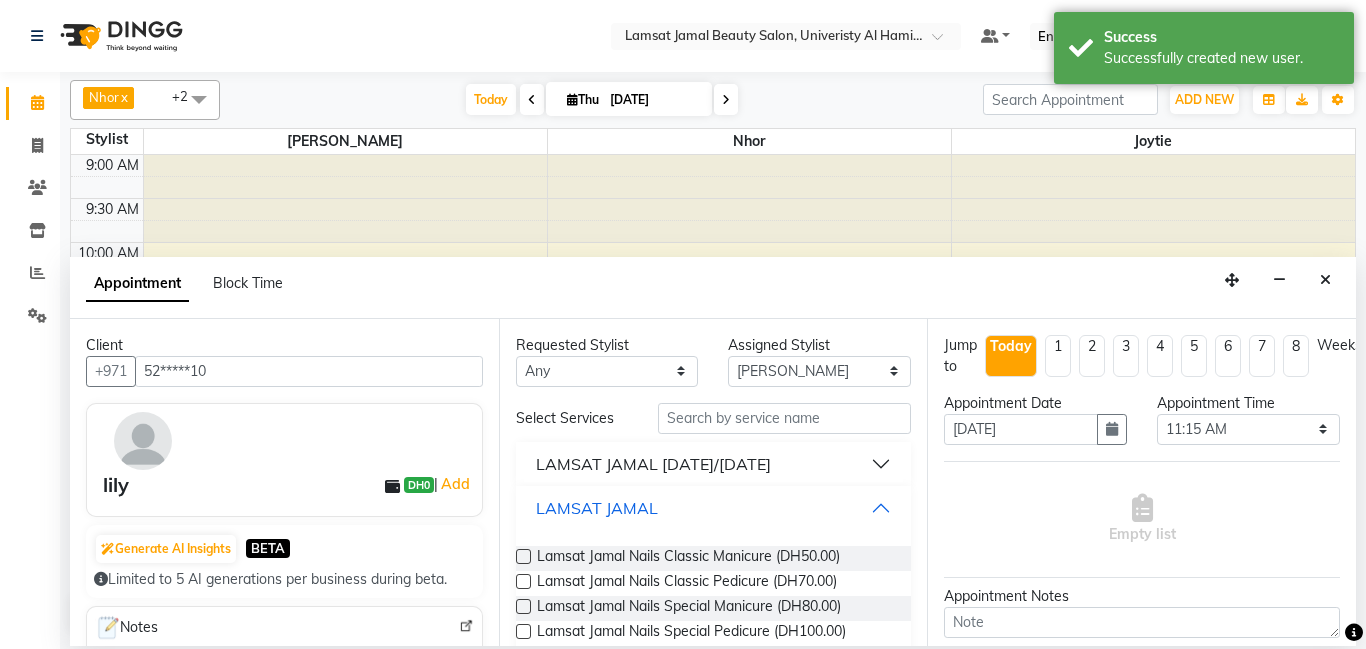 scroll, scrollTop: 10, scrollLeft: 0, axis: vertical 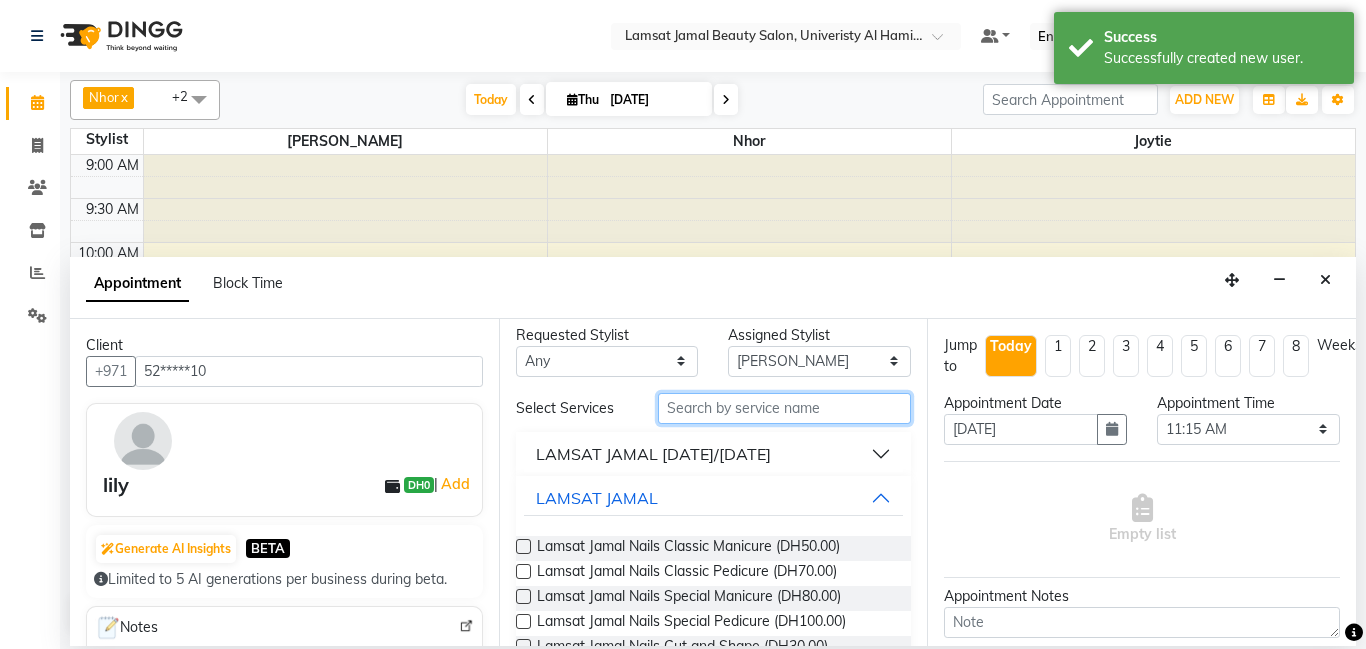 click at bounding box center (785, 408) 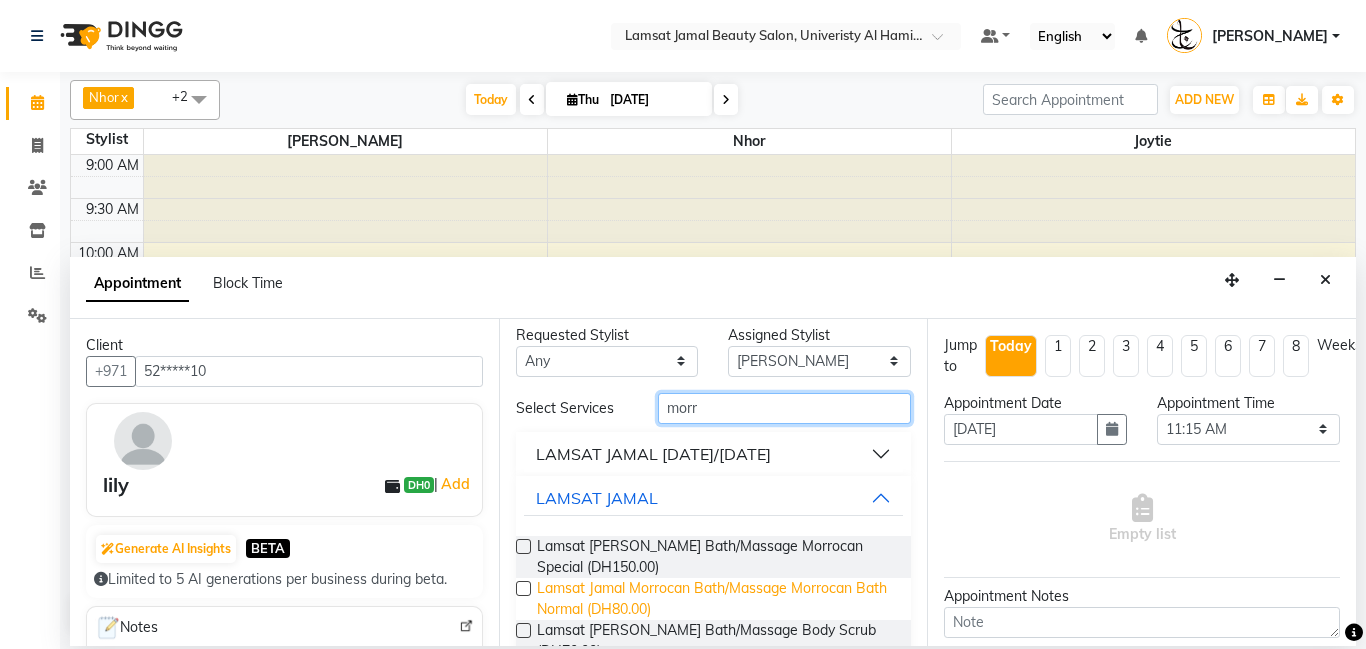 type on "morr" 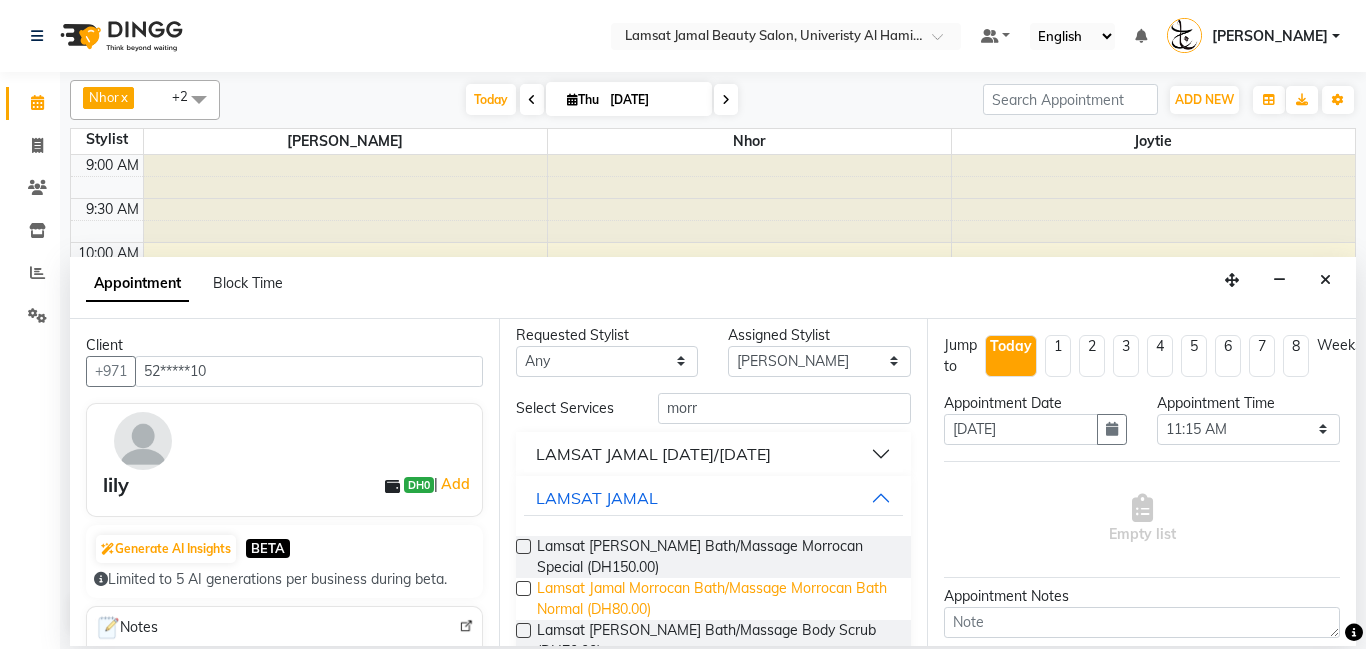 click on "Lamsat Jamal Morrocan Bath/Massage Morrocan Bath Normal (DH80.00)" at bounding box center (716, 599) 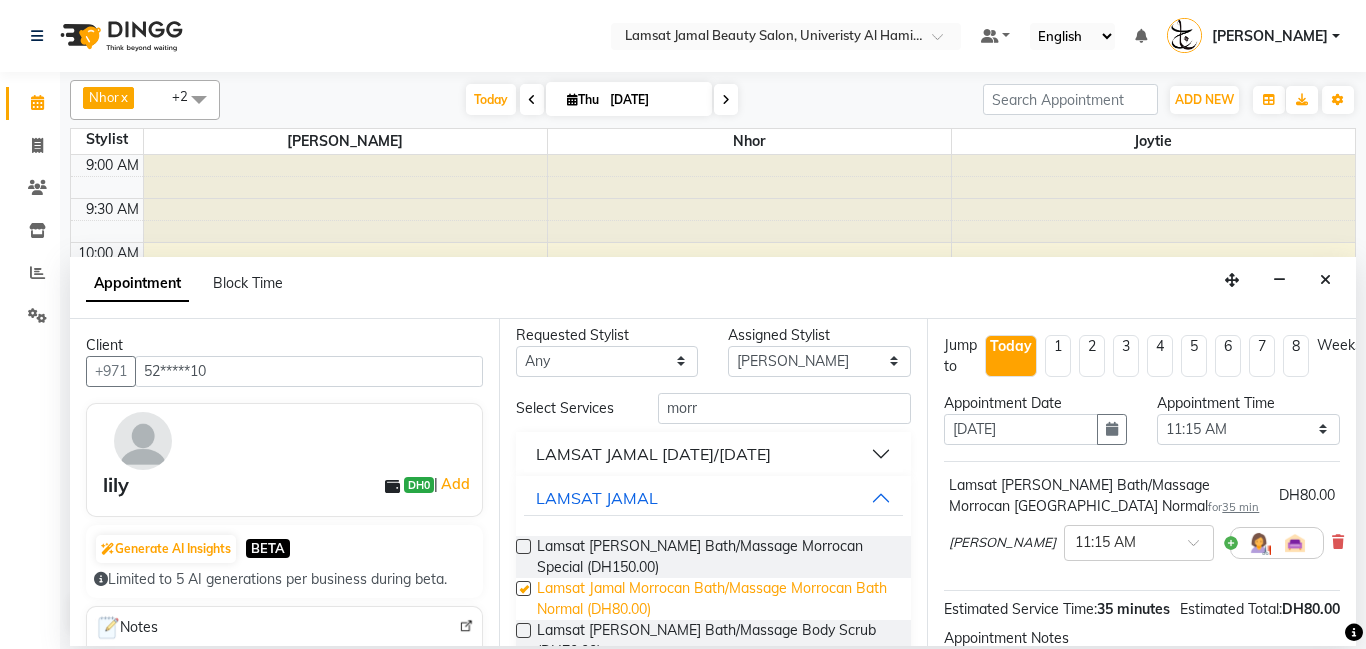 checkbox on "false" 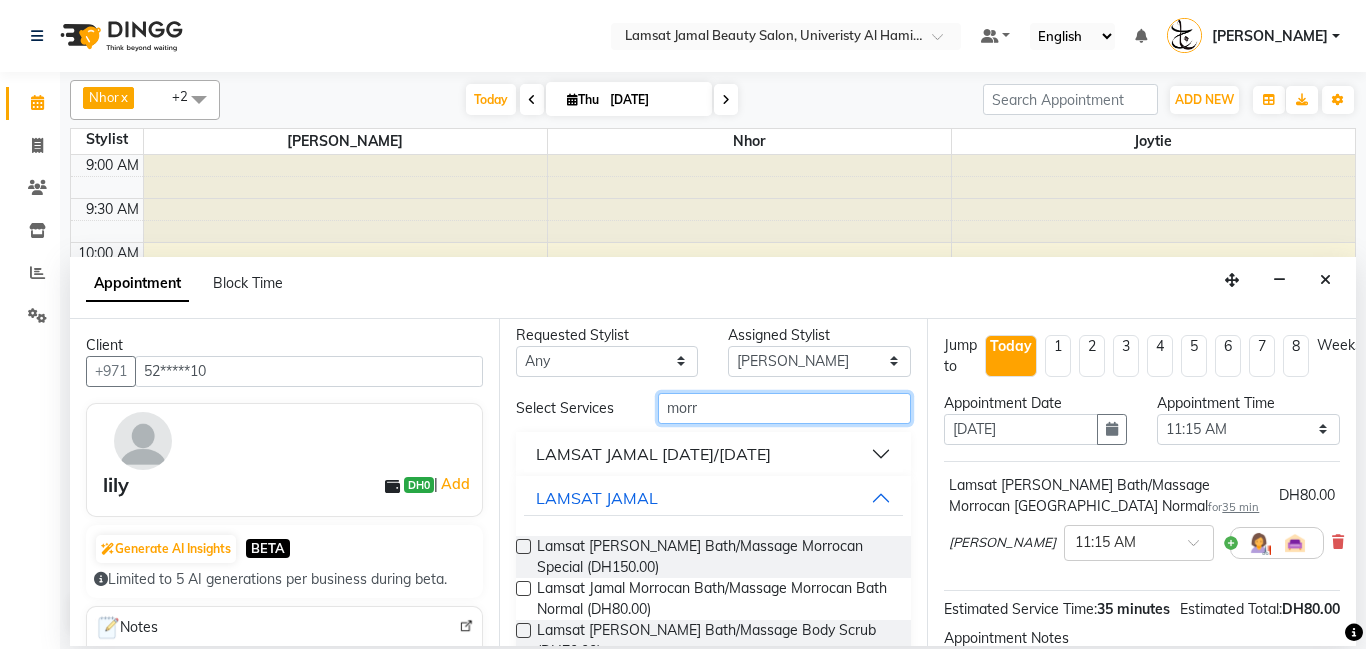 click on "morr" at bounding box center (785, 408) 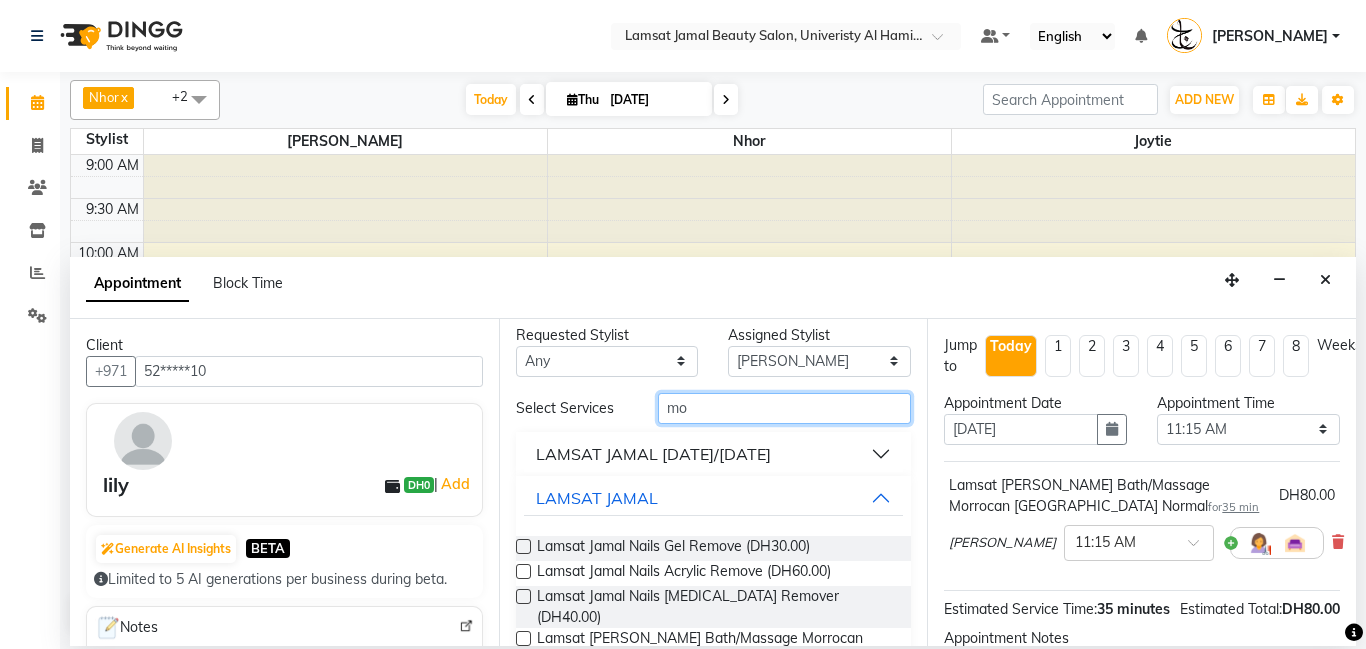 type on "m" 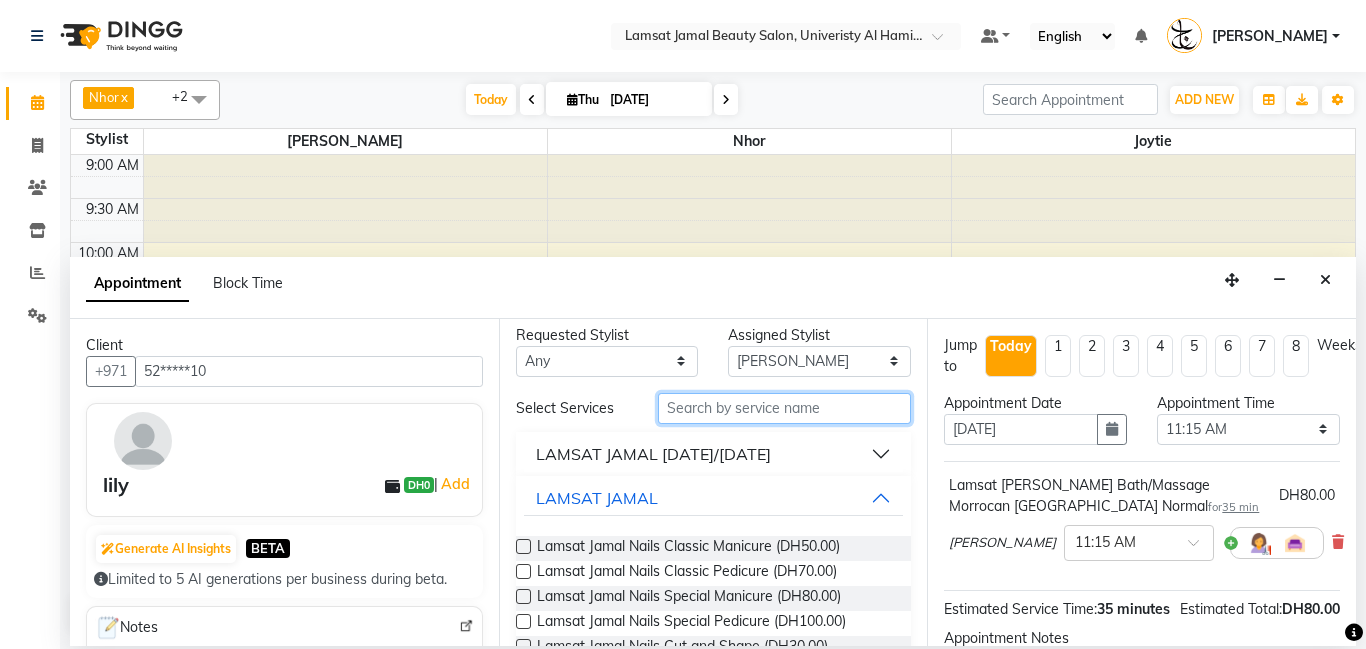 type on "w" 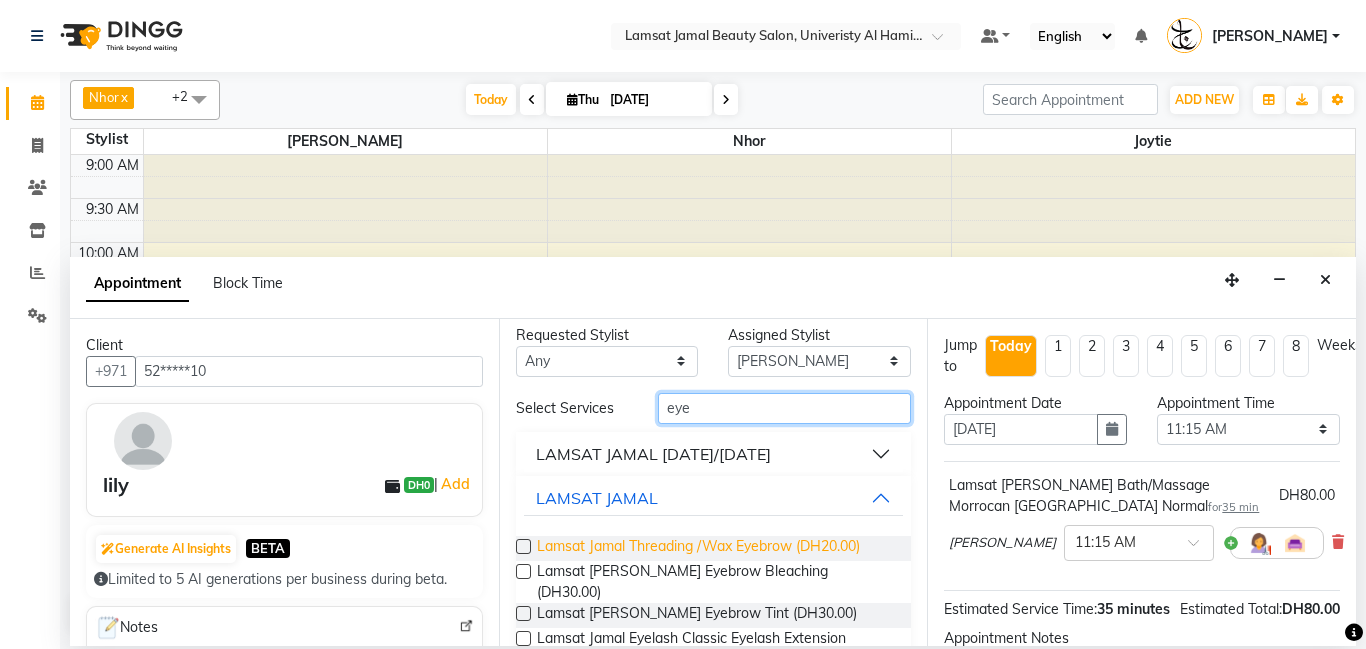 type on "eye" 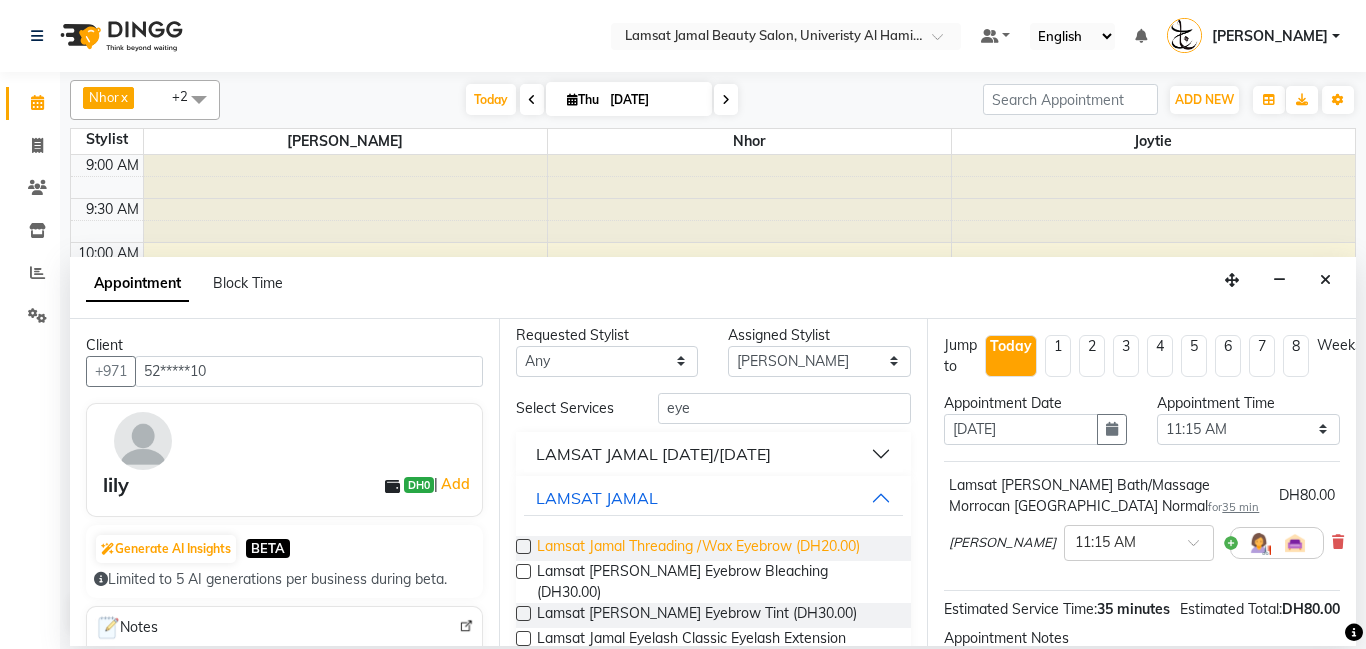 click on "Lamsat Jamal Threading /Wax Eyebrow (DH20.00)" at bounding box center [698, 548] 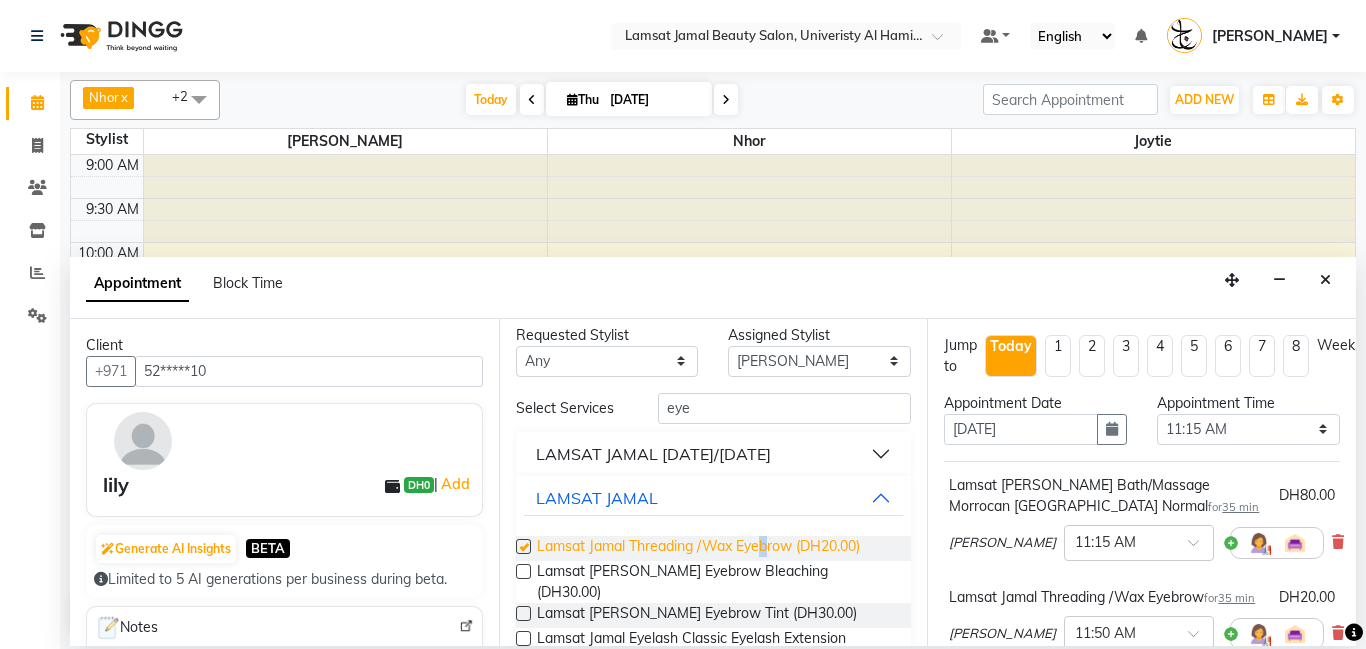 checkbox on "false" 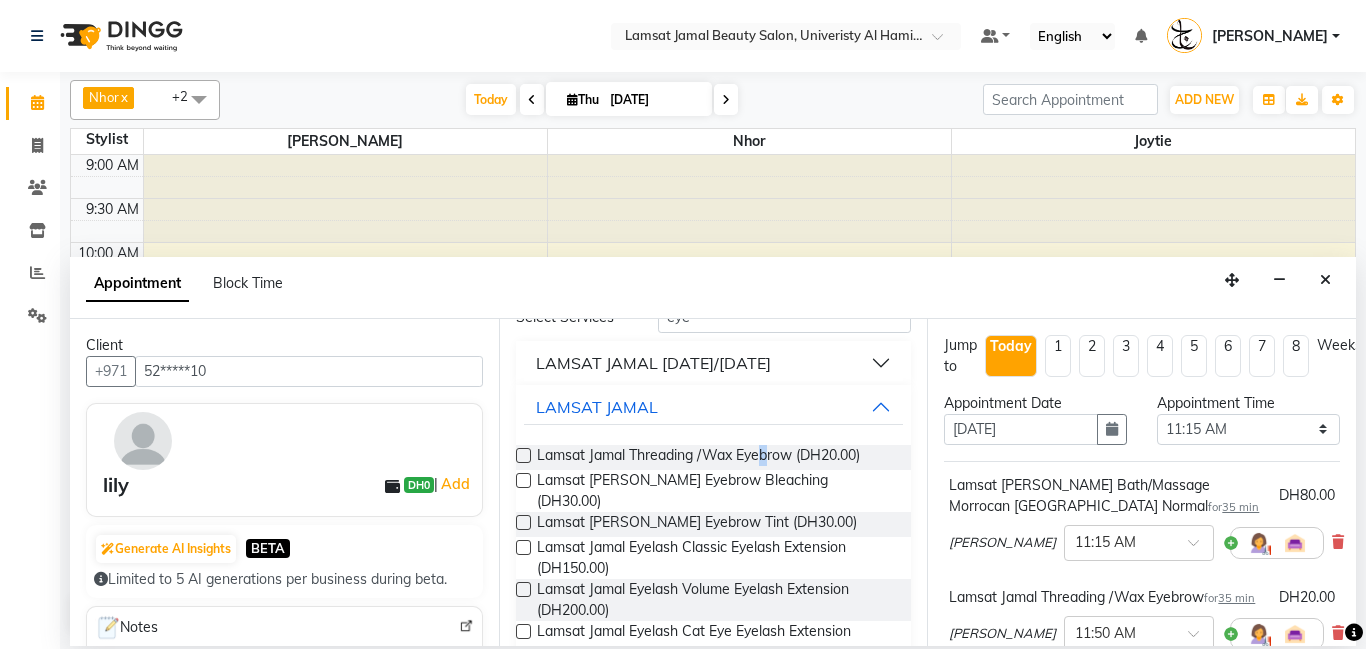 scroll, scrollTop: 235, scrollLeft: 0, axis: vertical 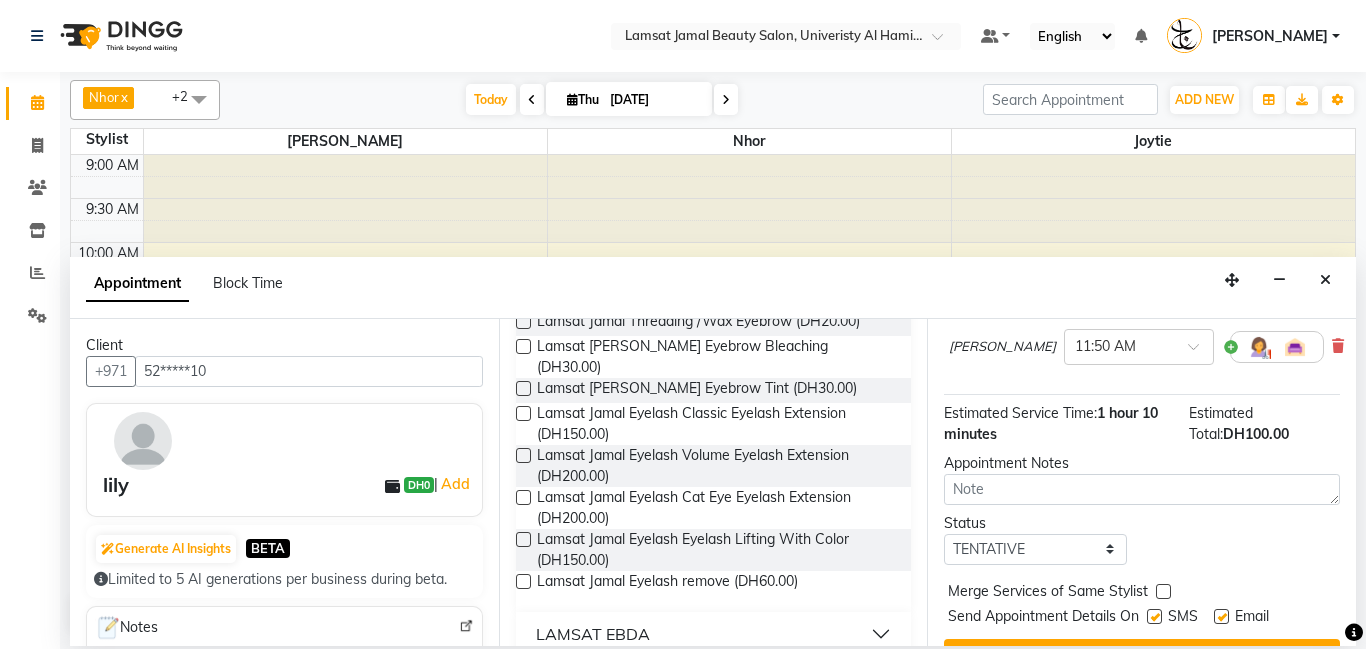 click at bounding box center (1163, 591) 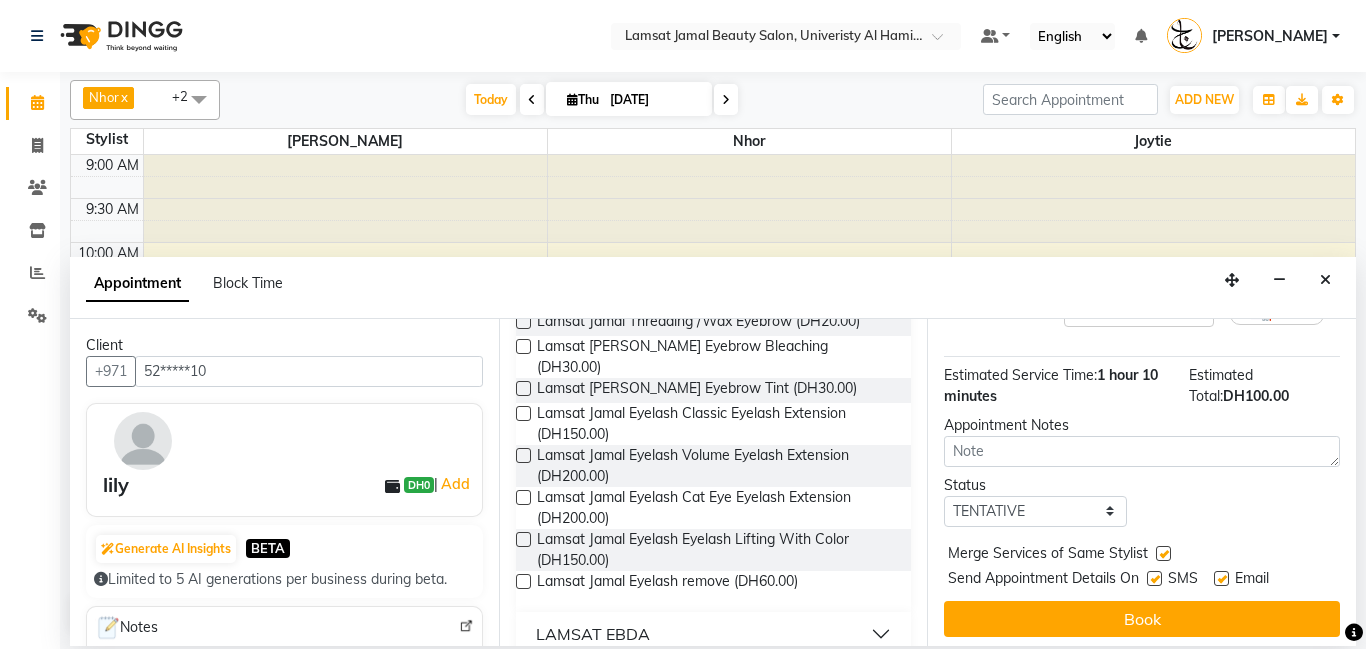 scroll, scrollTop: 332, scrollLeft: 0, axis: vertical 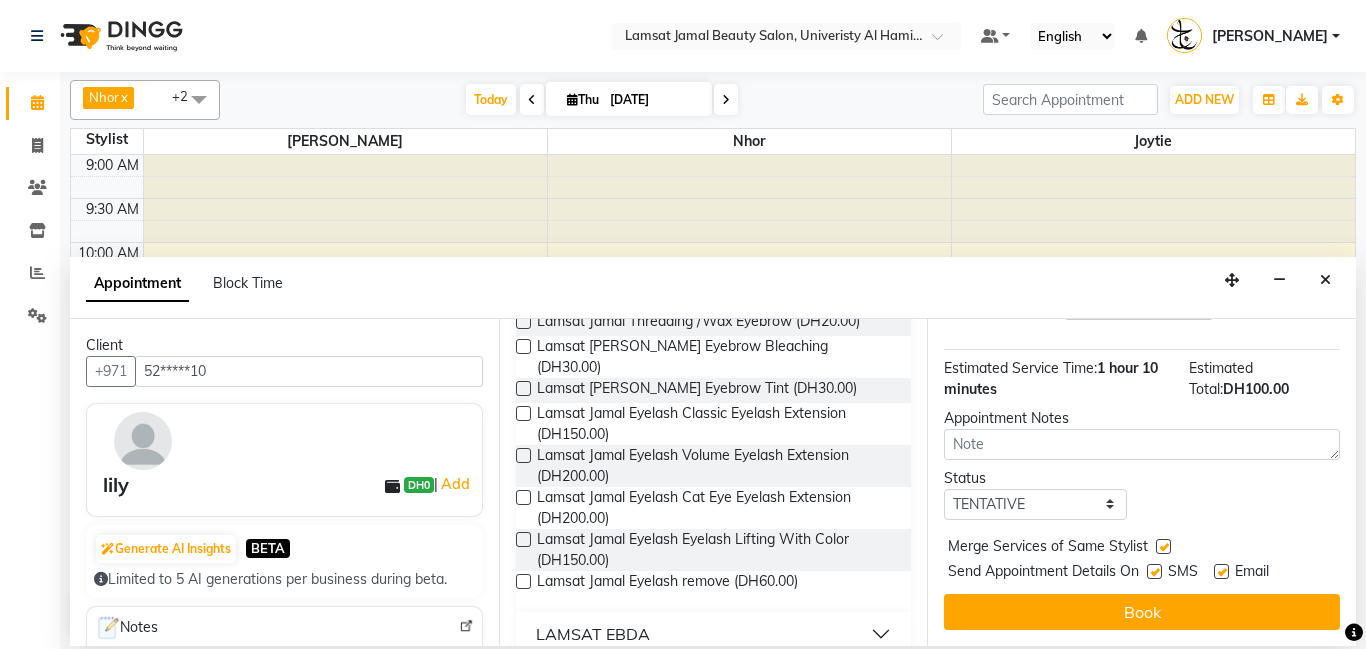 click on "Book" at bounding box center [1142, 612] 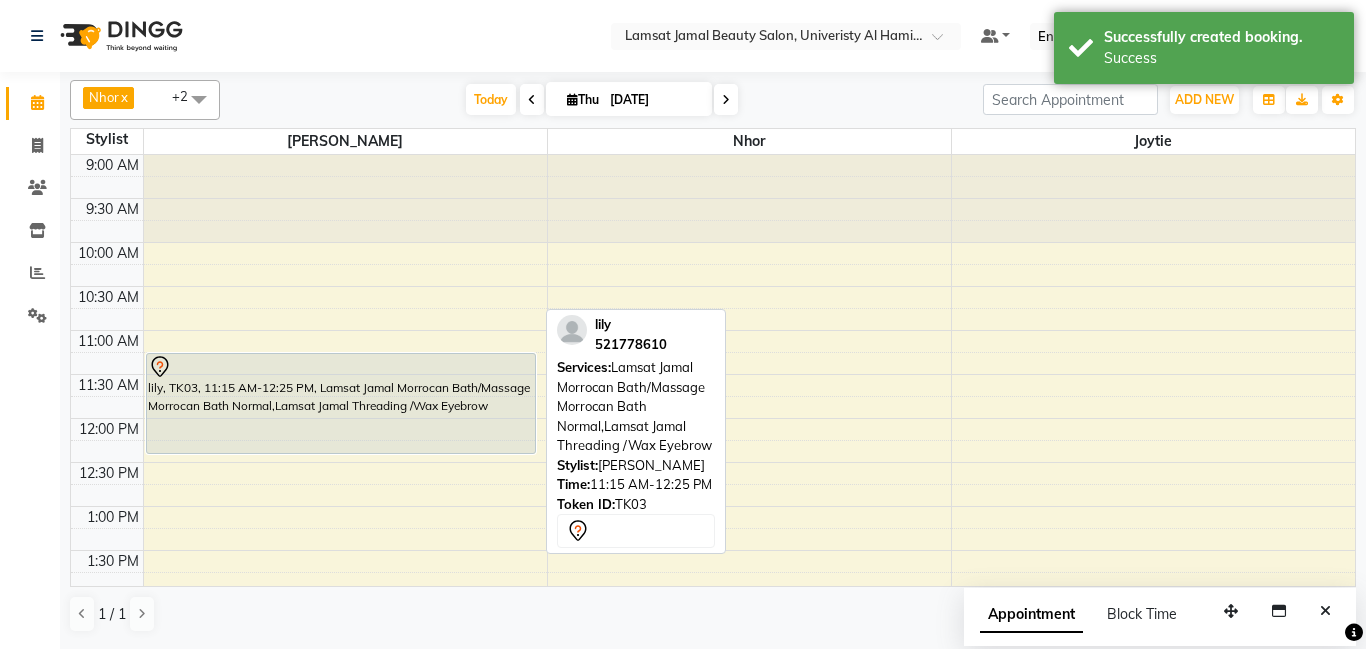 click on "lily, TK03, 11:15 AM-12:25 PM, Lamsat Jamal Morrocan Bath/Massage Morrocan Bath Normal,Lamsat Jamal Threading /Wax Eyebrow" at bounding box center [341, 403] 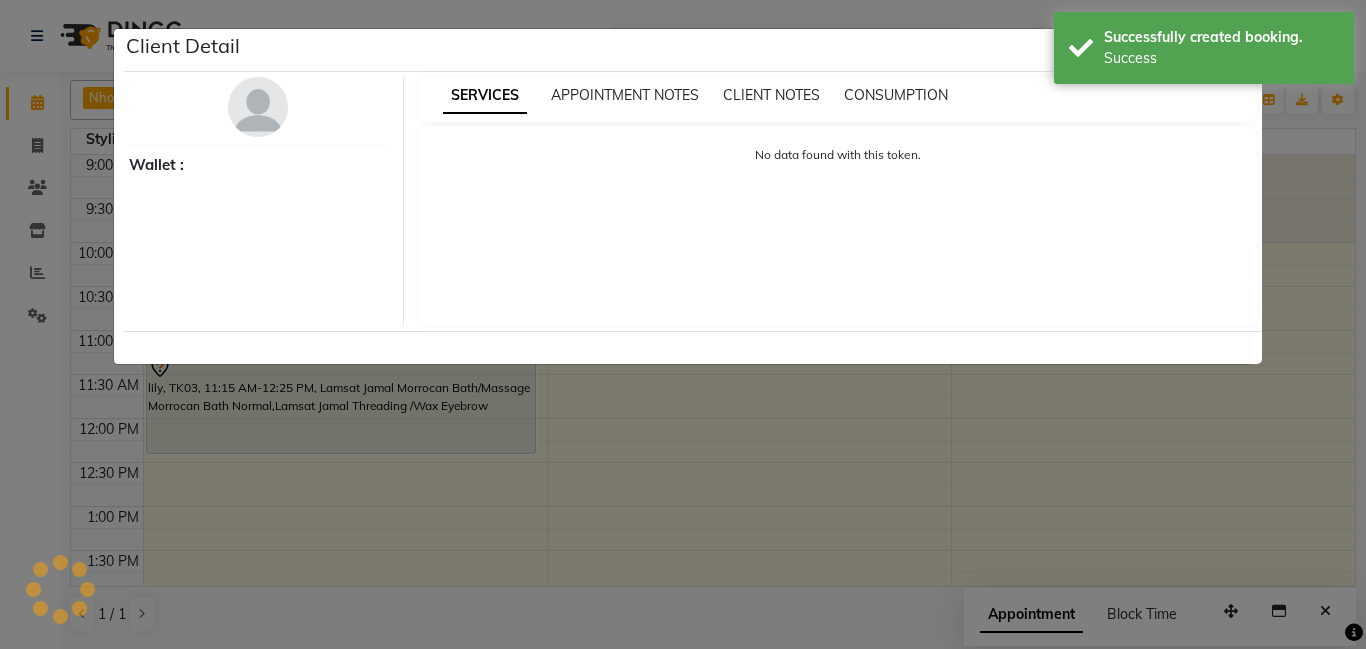 select on "7" 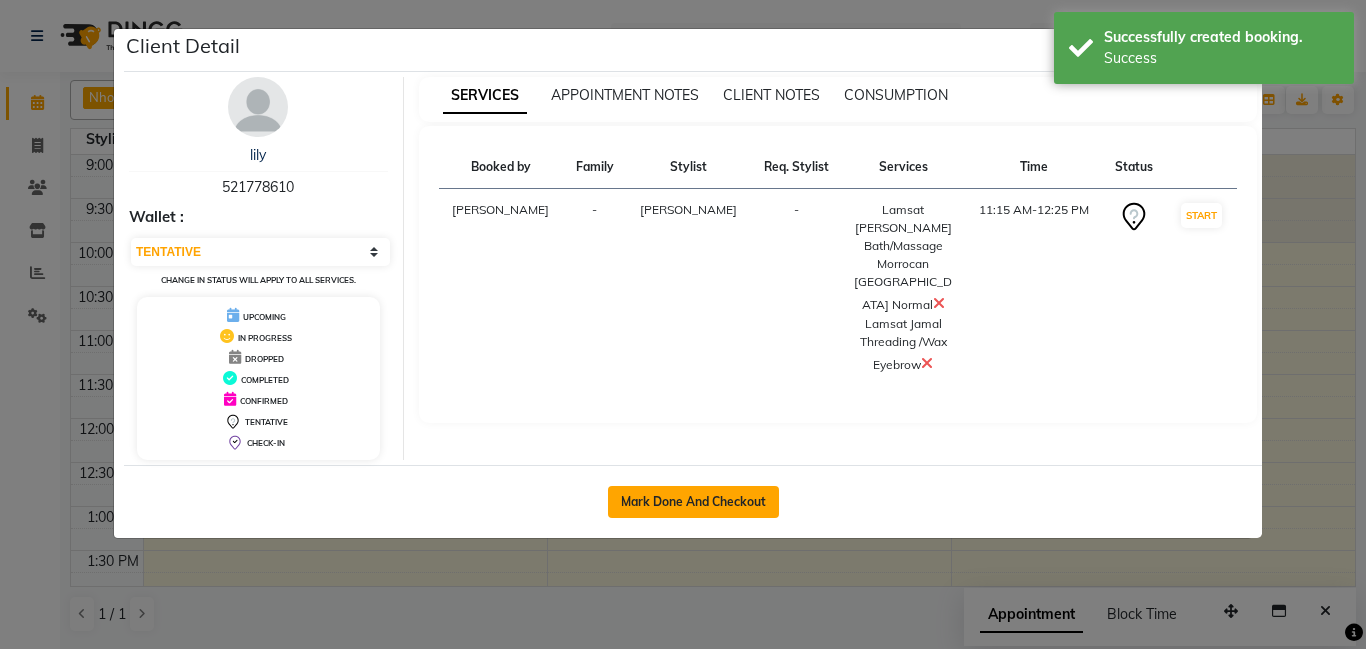 click on "Mark Done And Checkout" 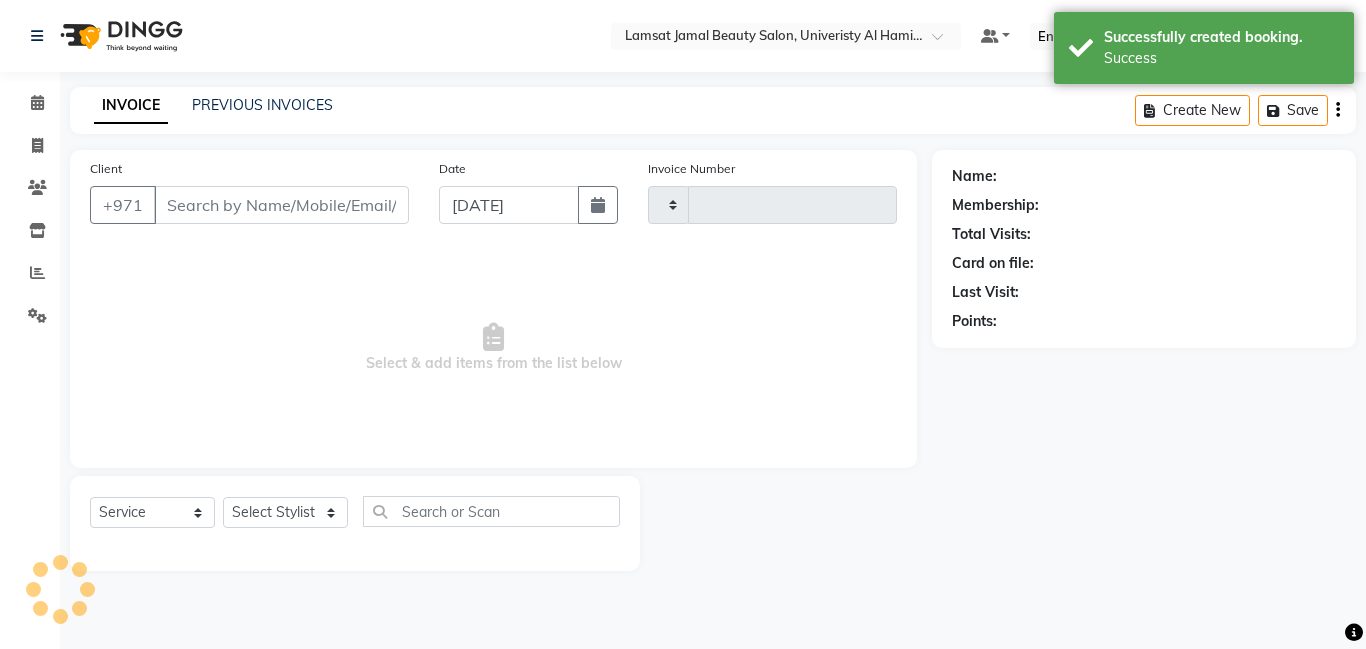 type on "1607" 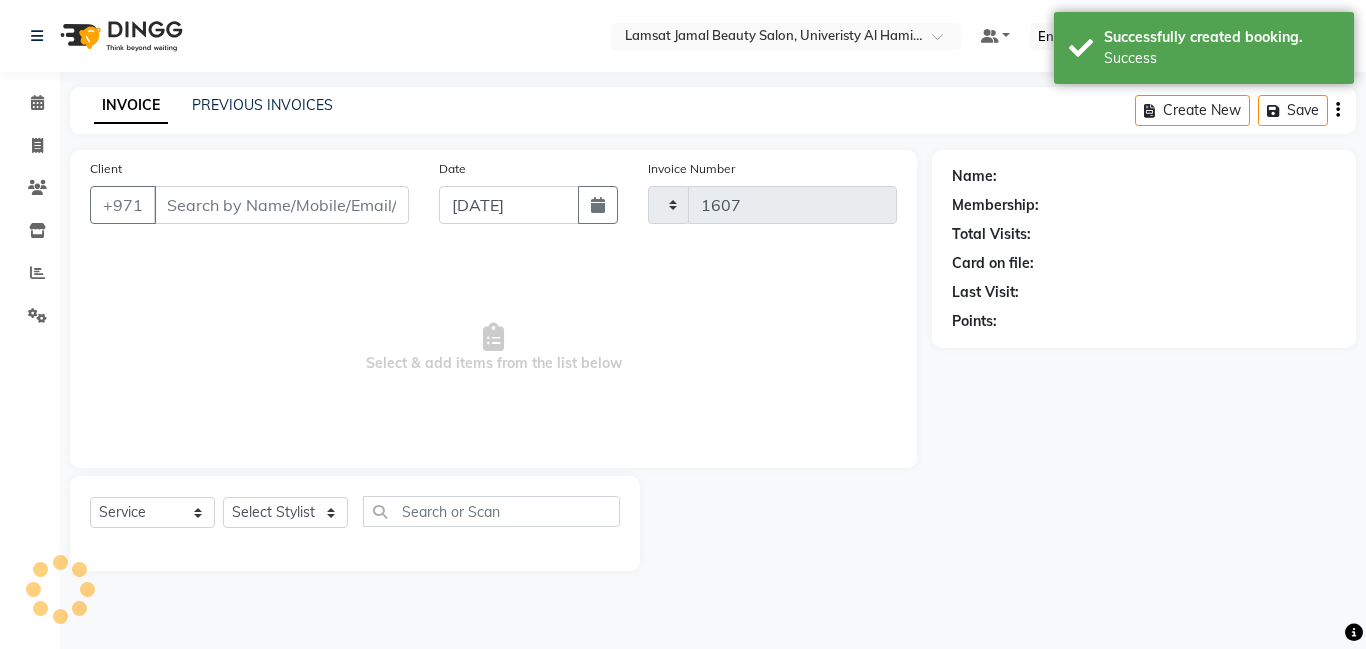select on "8294" 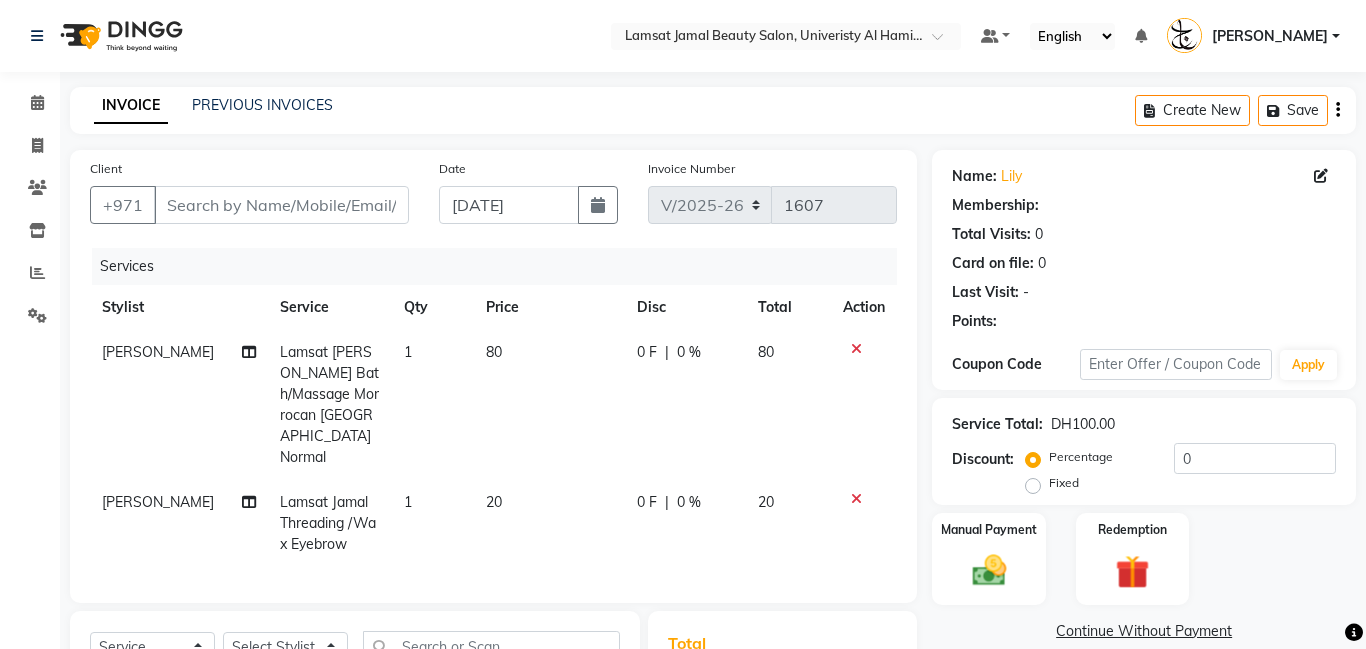 type on "52*****10" 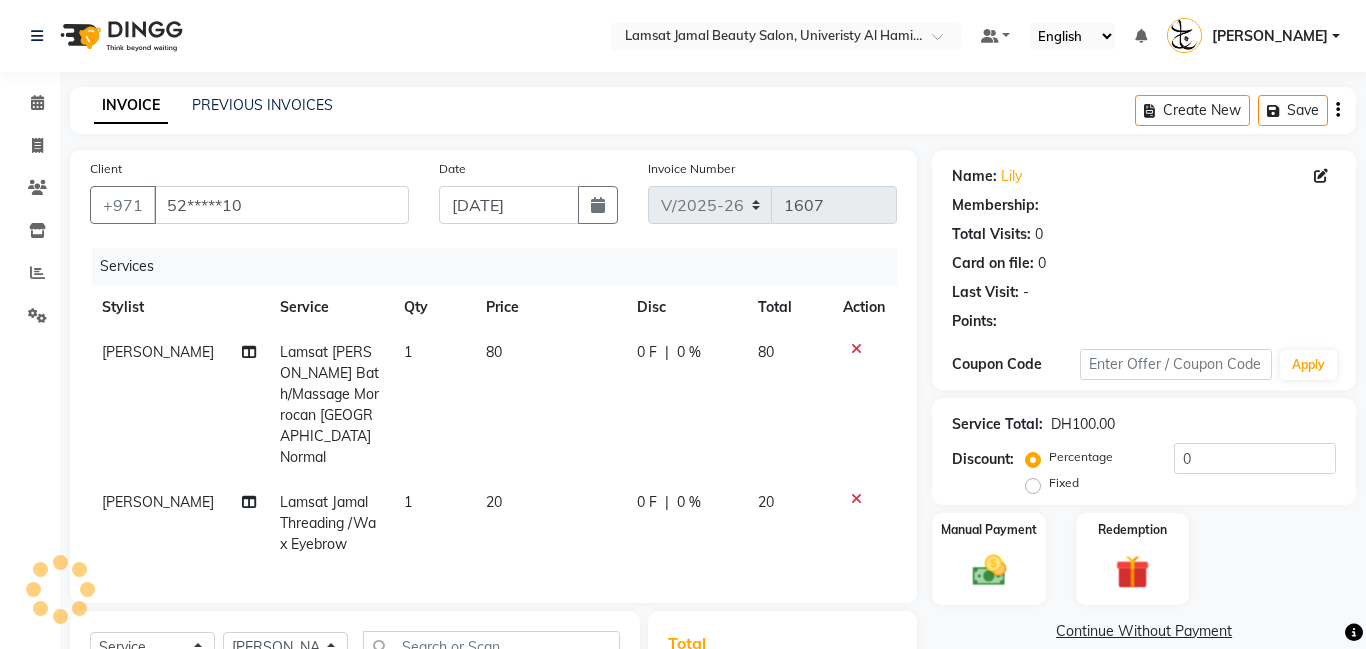 scroll, scrollTop: 204, scrollLeft: 0, axis: vertical 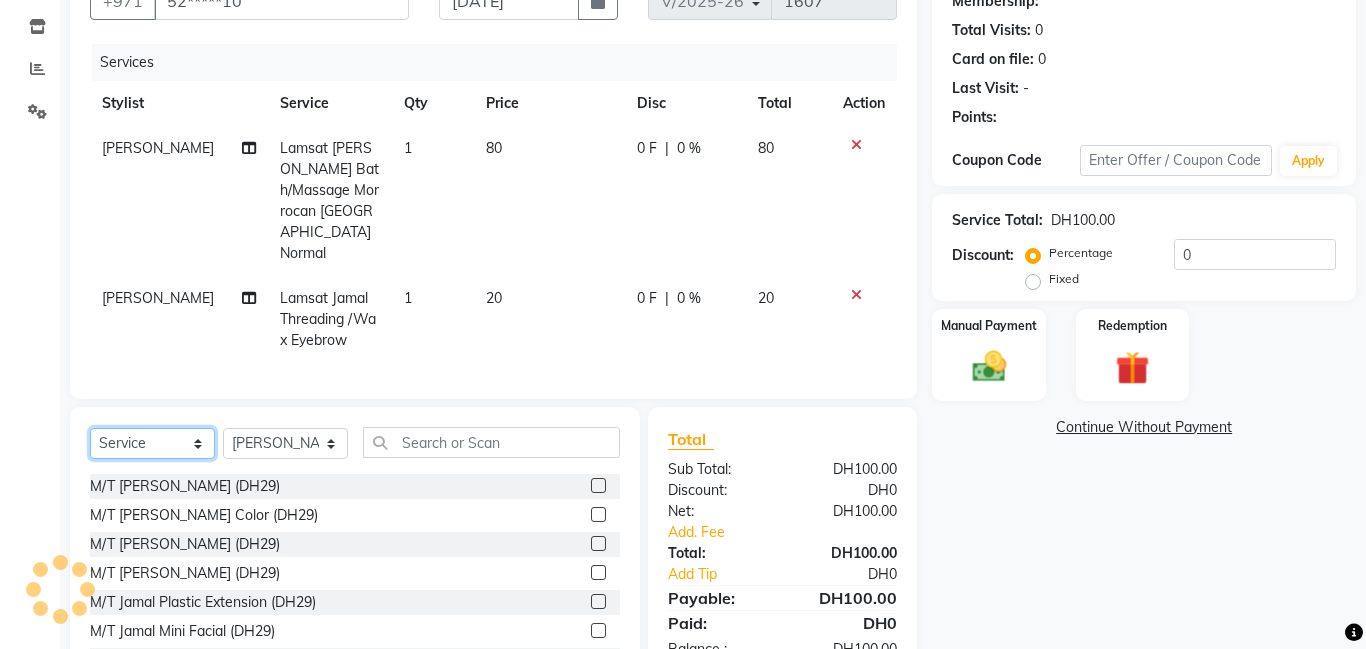 click on "Select  Service  Product  Membership  Package Voucher Prepaid Gift Card" 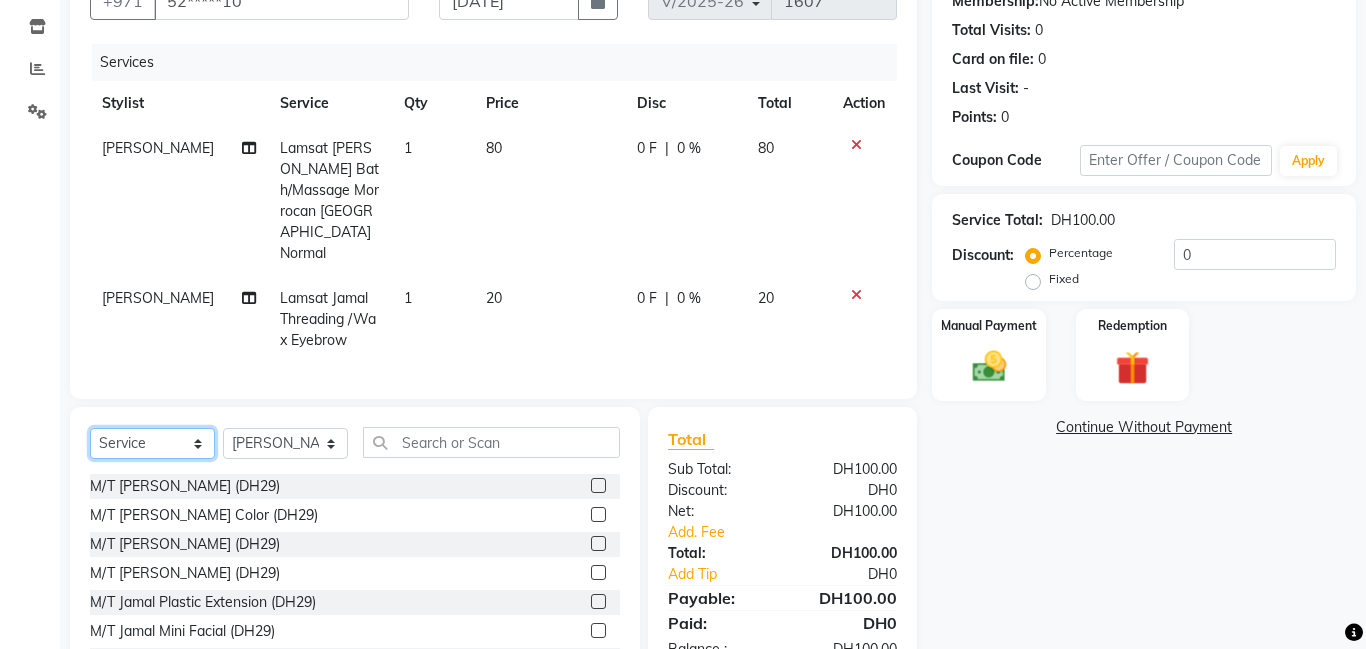 select on "product" 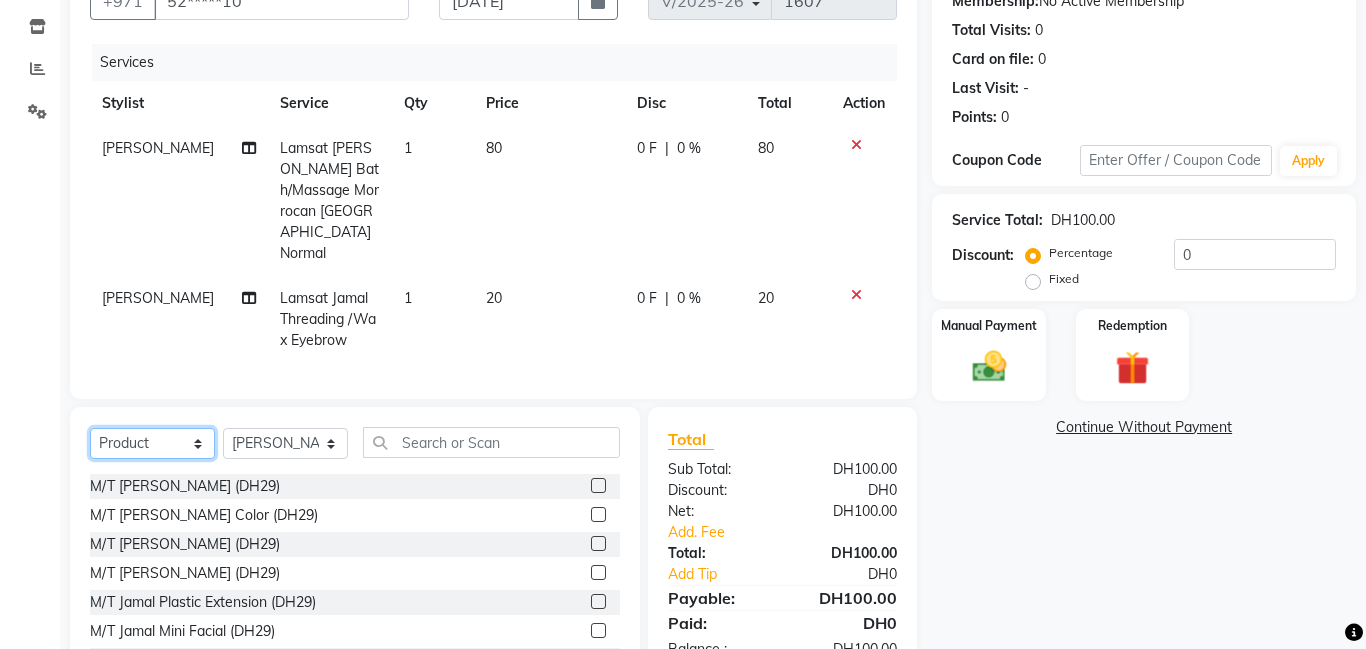 click on "Select  Service  Product  Membership  Package Voucher Prepaid Gift Card" 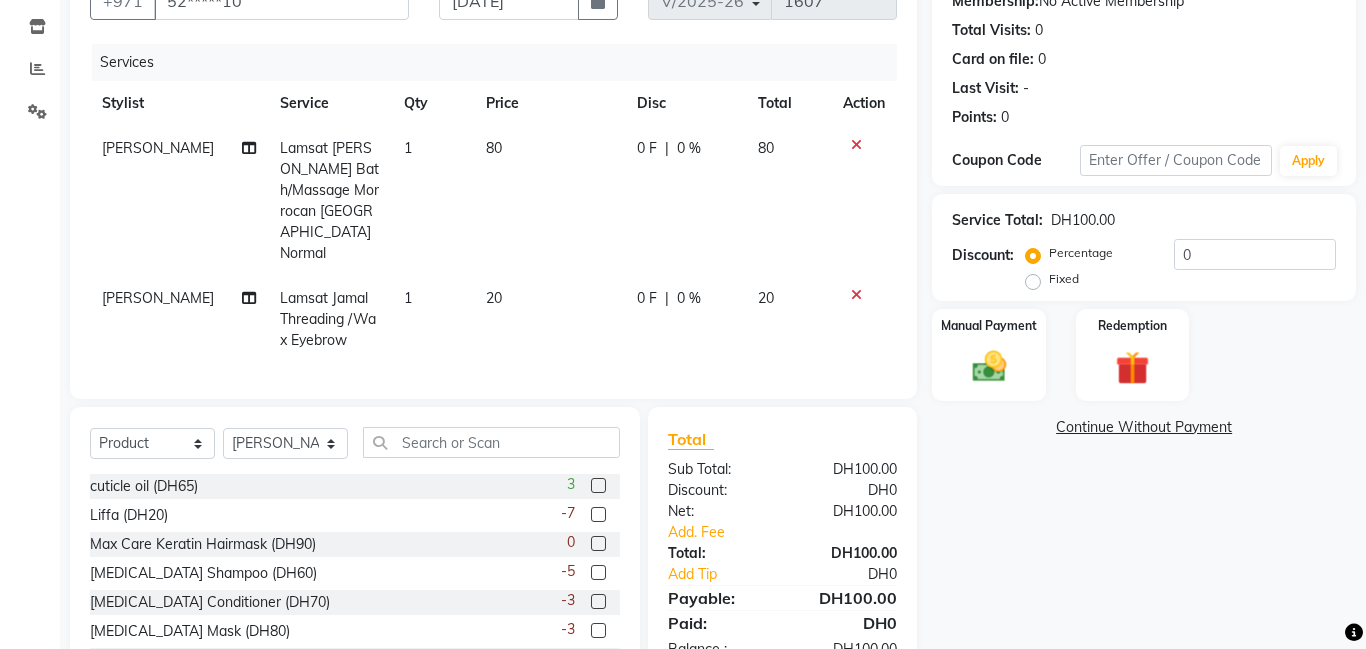 click on "Liffa (DH20)  -7" 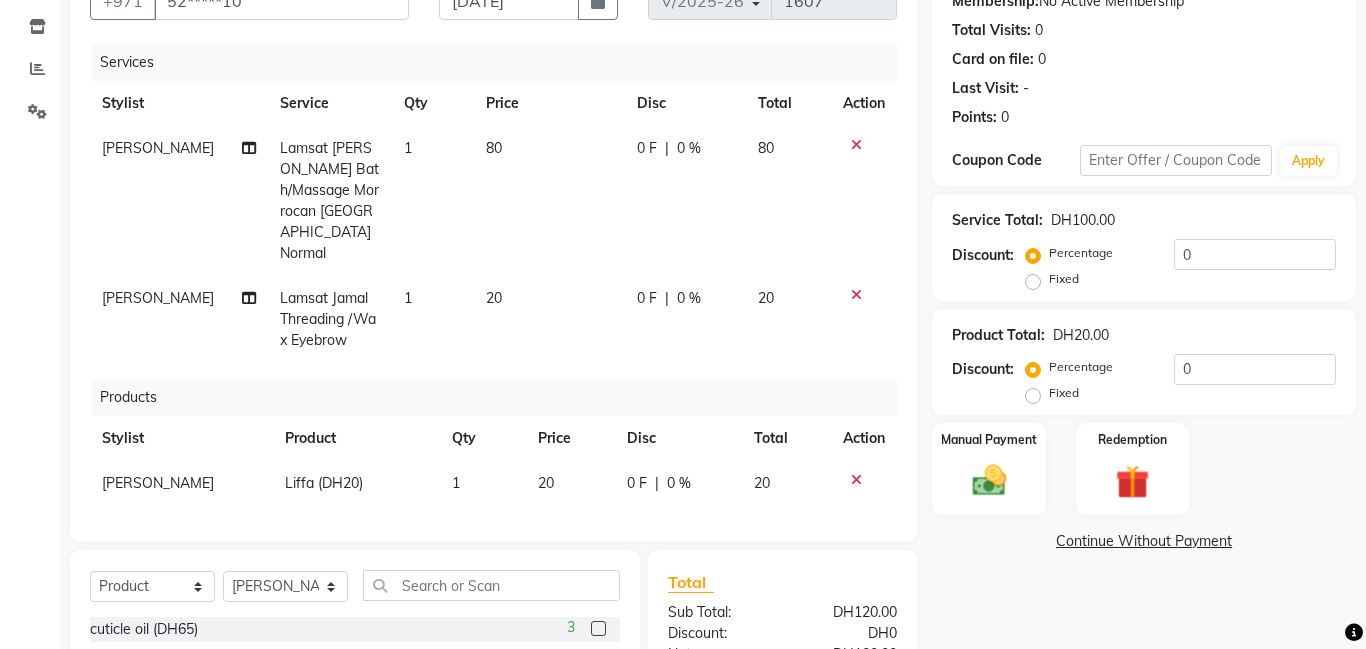 checkbox on "false" 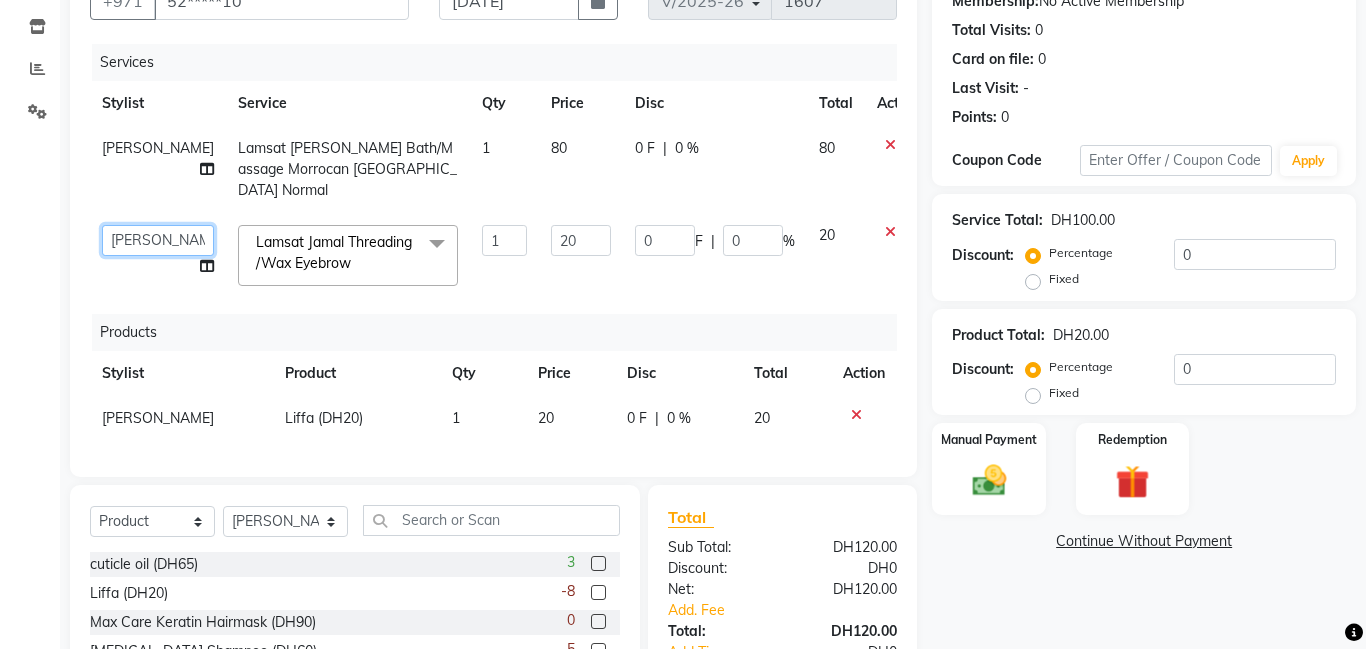 click on "[PERSON_NAME]   Amna   [PERSON_NAME]   [PERSON_NAME] Ebda   Lamsat [PERSON_NAME]   [PERSON_NAME]   [PERSON_NAME]   Neha   Nhor   Owner [PERSON_NAME]   Rods   Sana   Sehr [PERSON_NAME]" 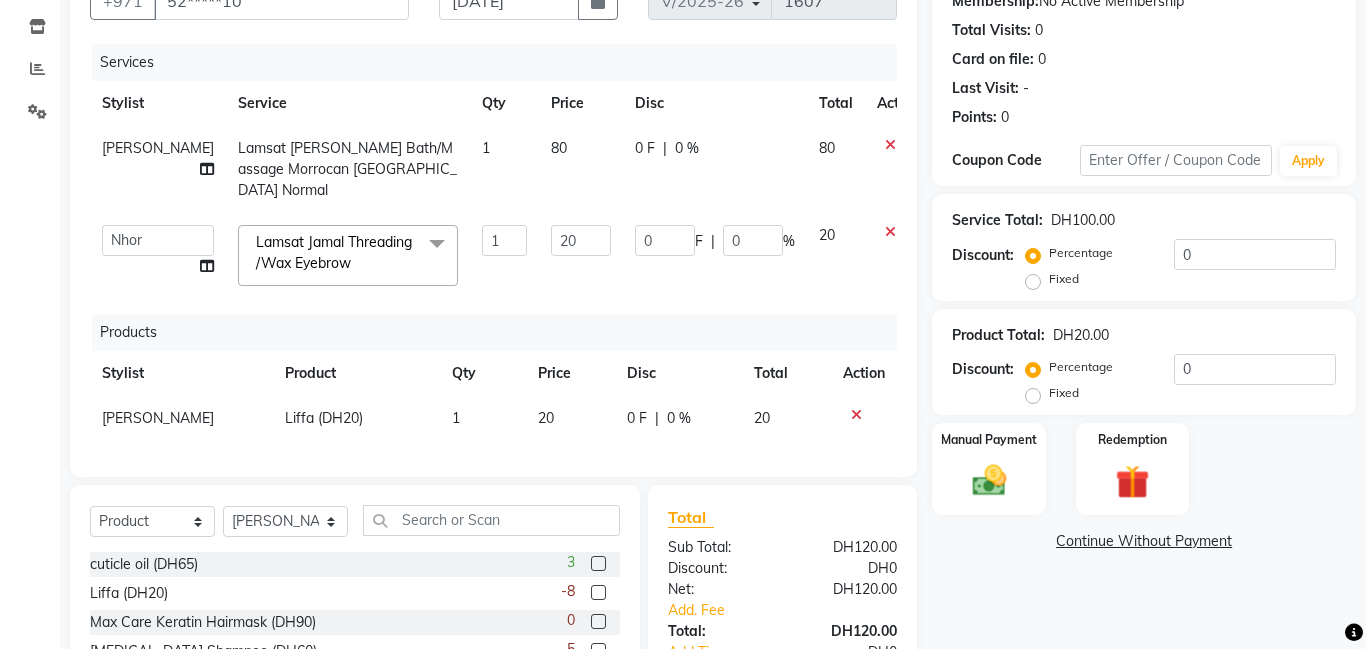 select on "79907" 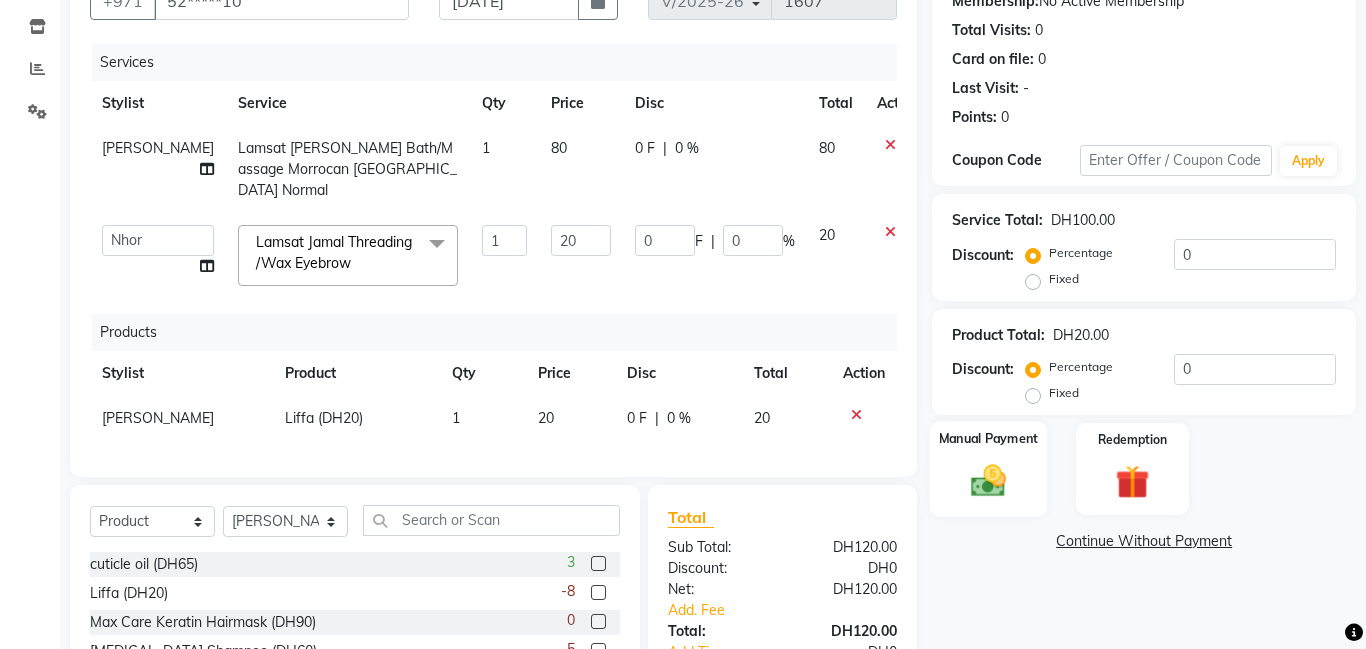 click on "Manual Payment" 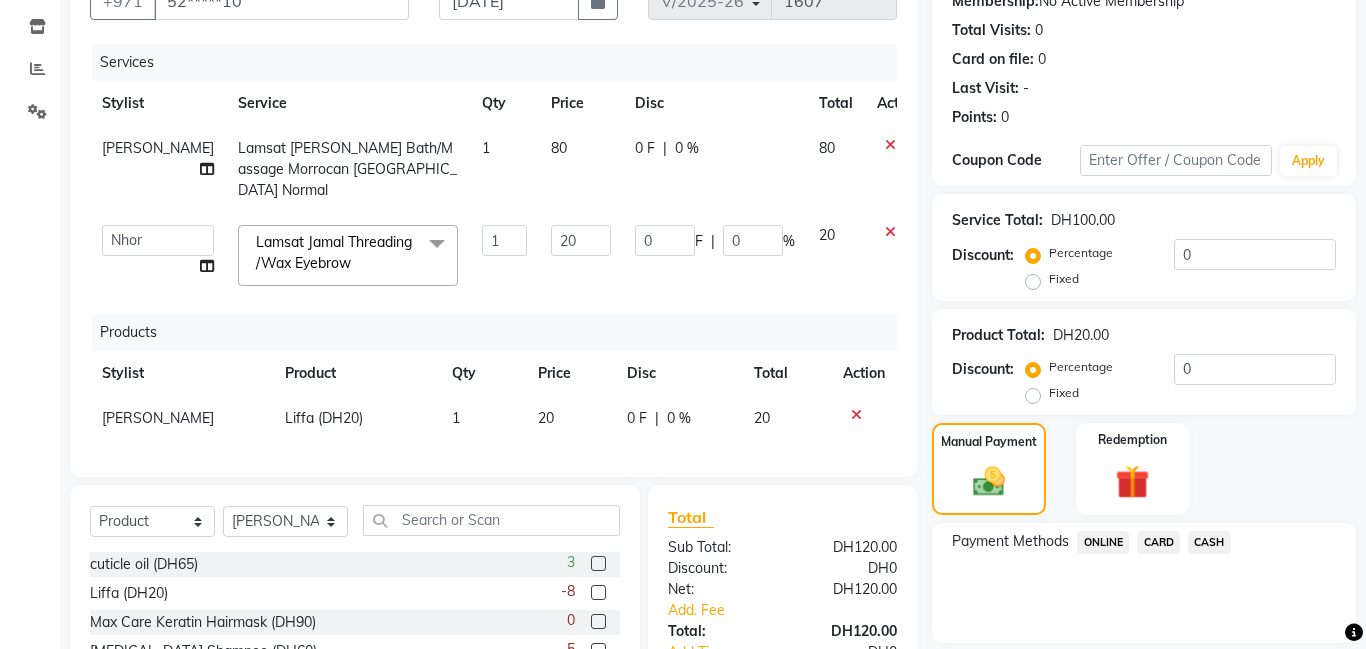 click on "CASH" 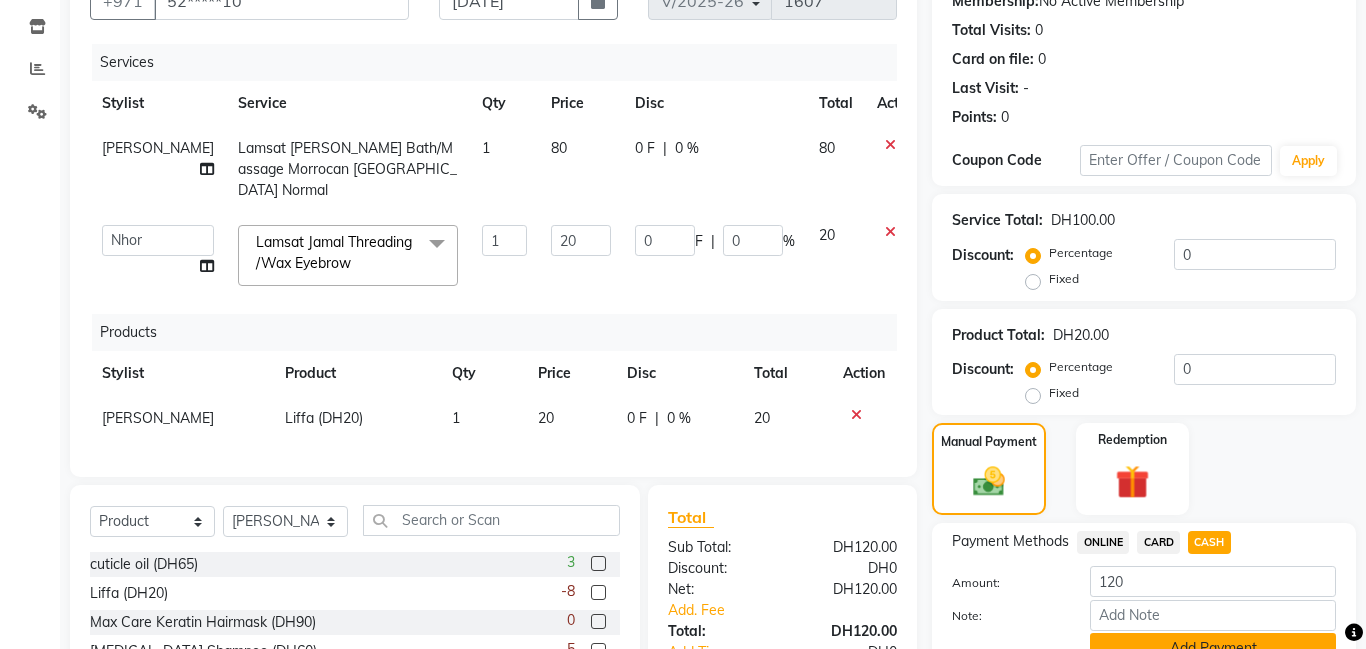 scroll, scrollTop: 344, scrollLeft: 0, axis: vertical 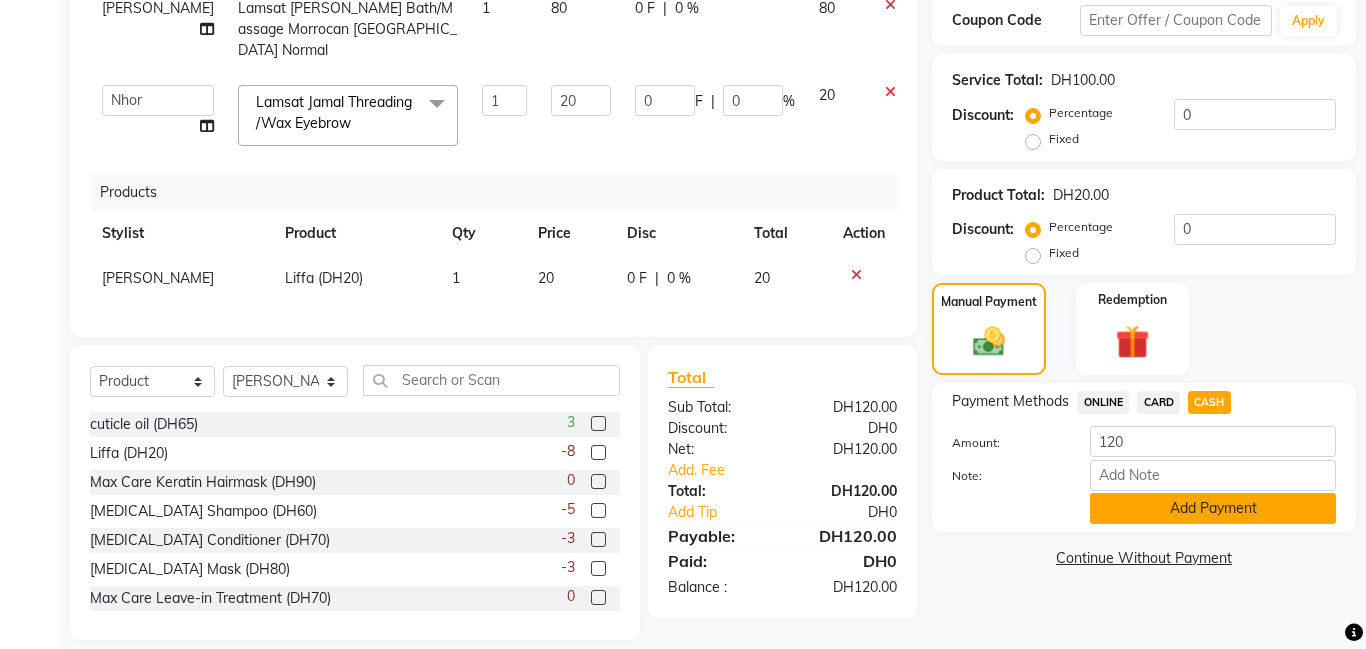 click on "Add Payment" 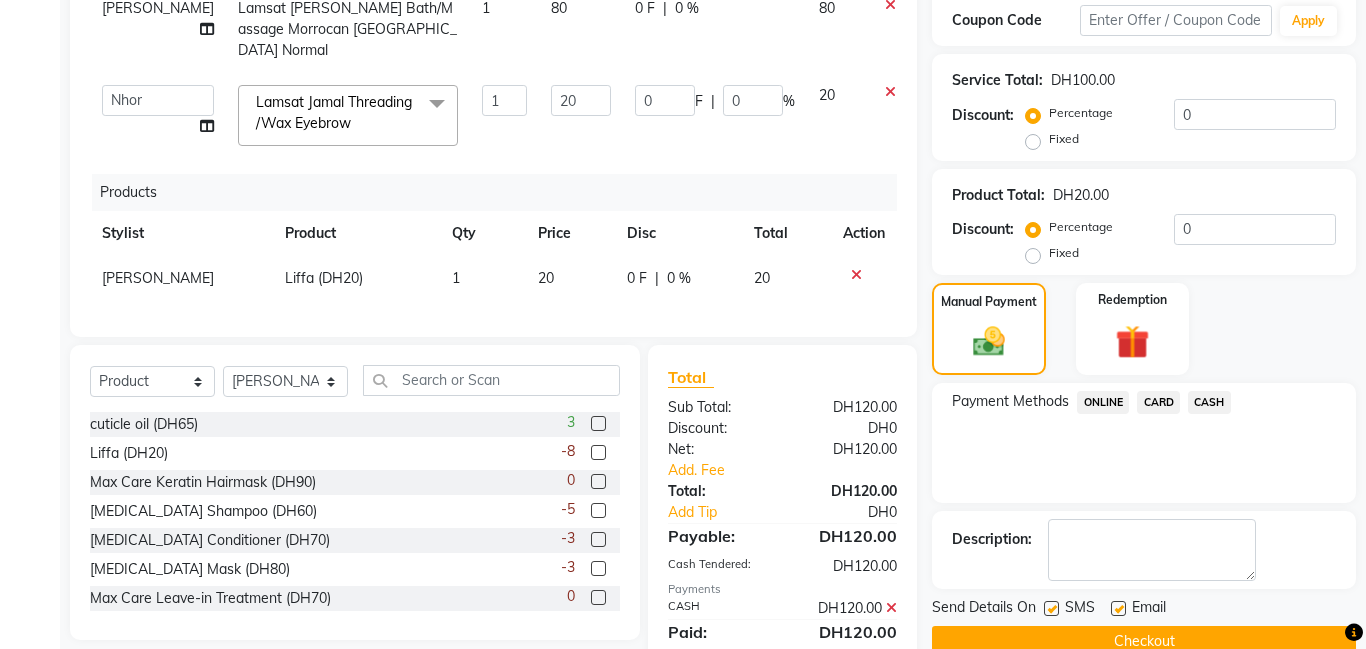 scroll, scrollTop: 393, scrollLeft: 0, axis: vertical 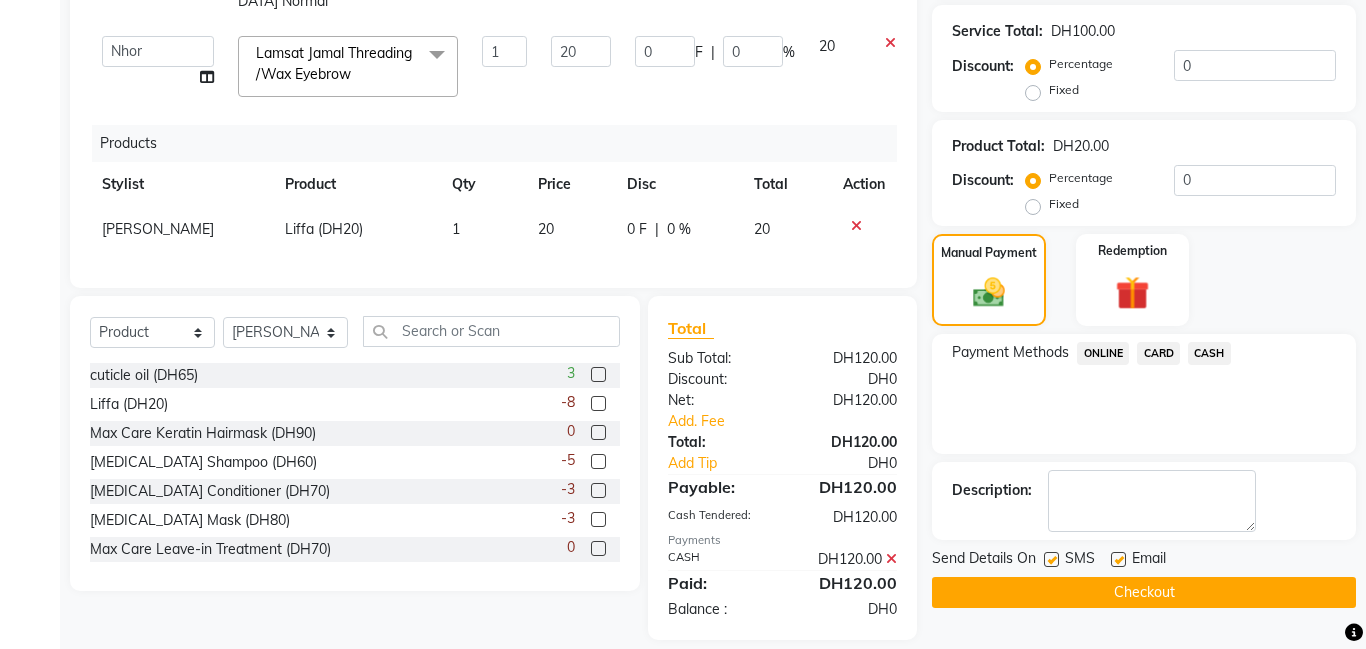click on "Checkout" 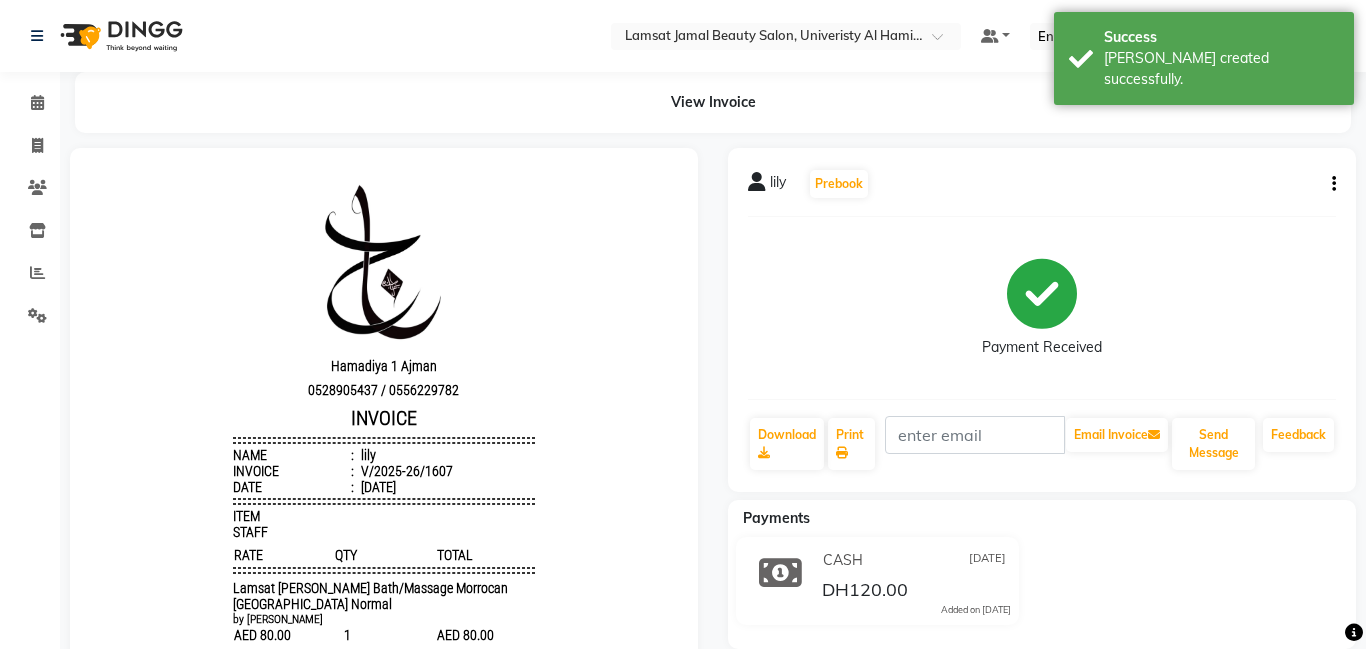 scroll, scrollTop: 0, scrollLeft: 0, axis: both 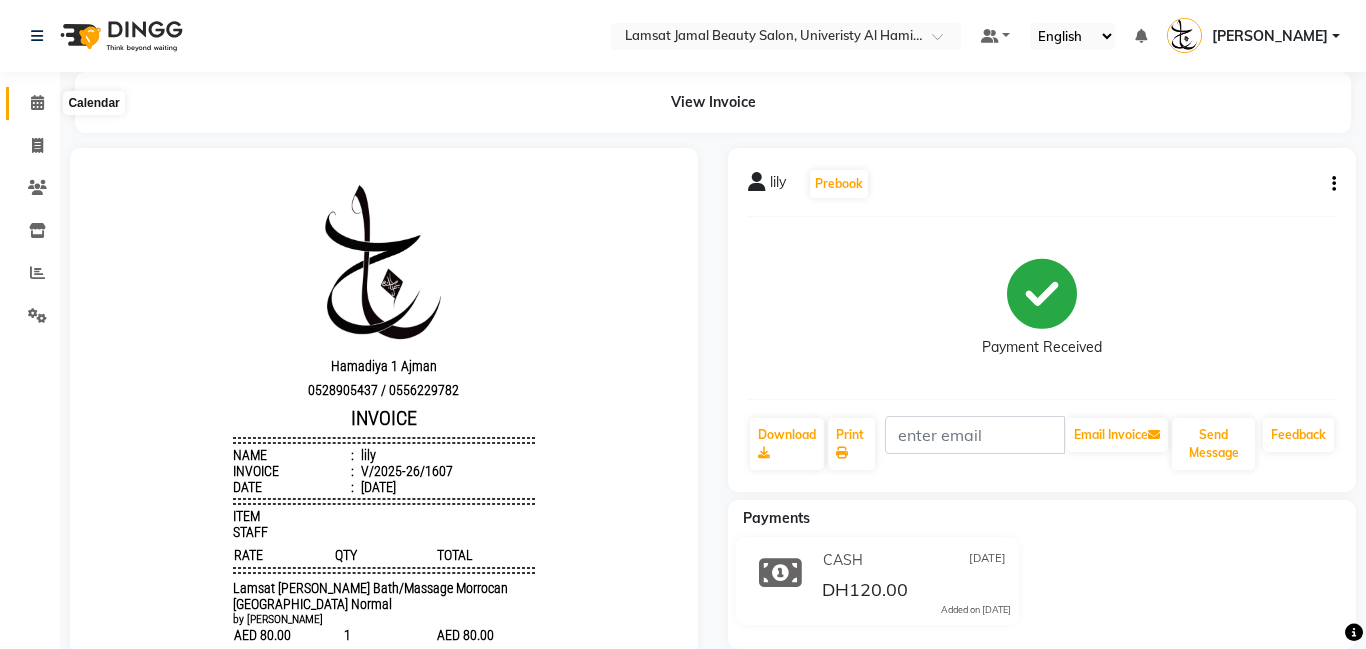 click 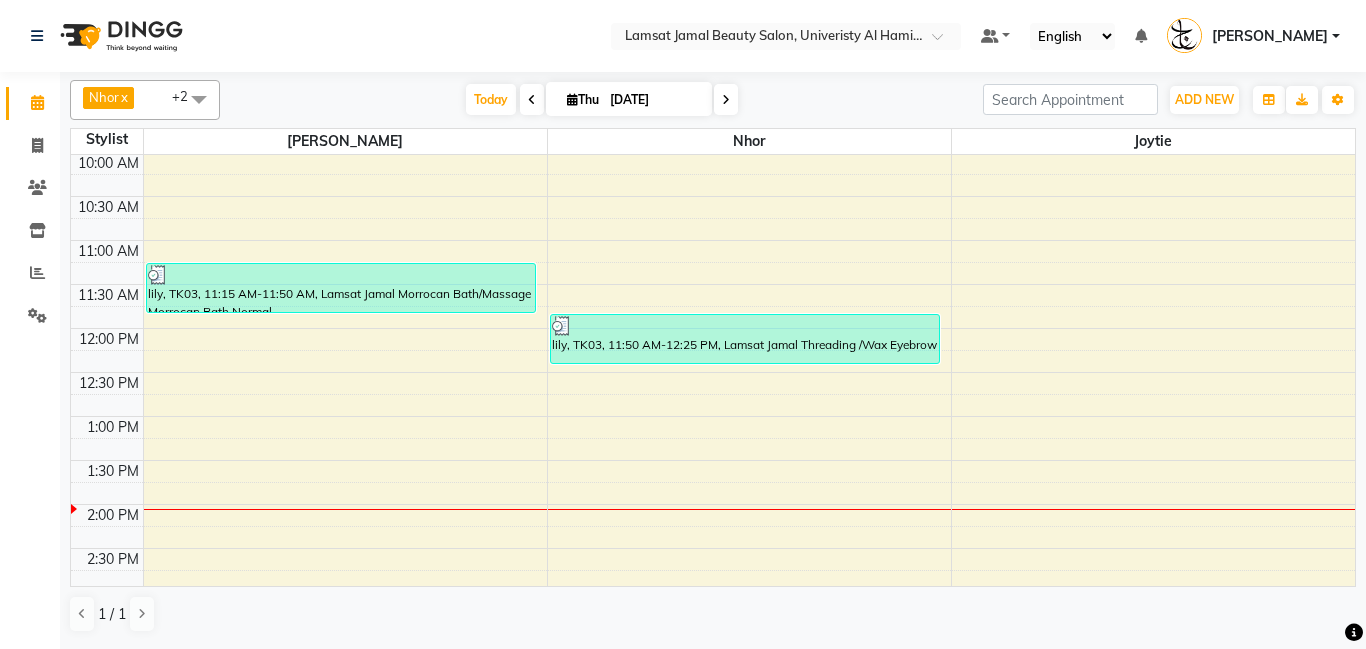 scroll, scrollTop: 92, scrollLeft: 0, axis: vertical 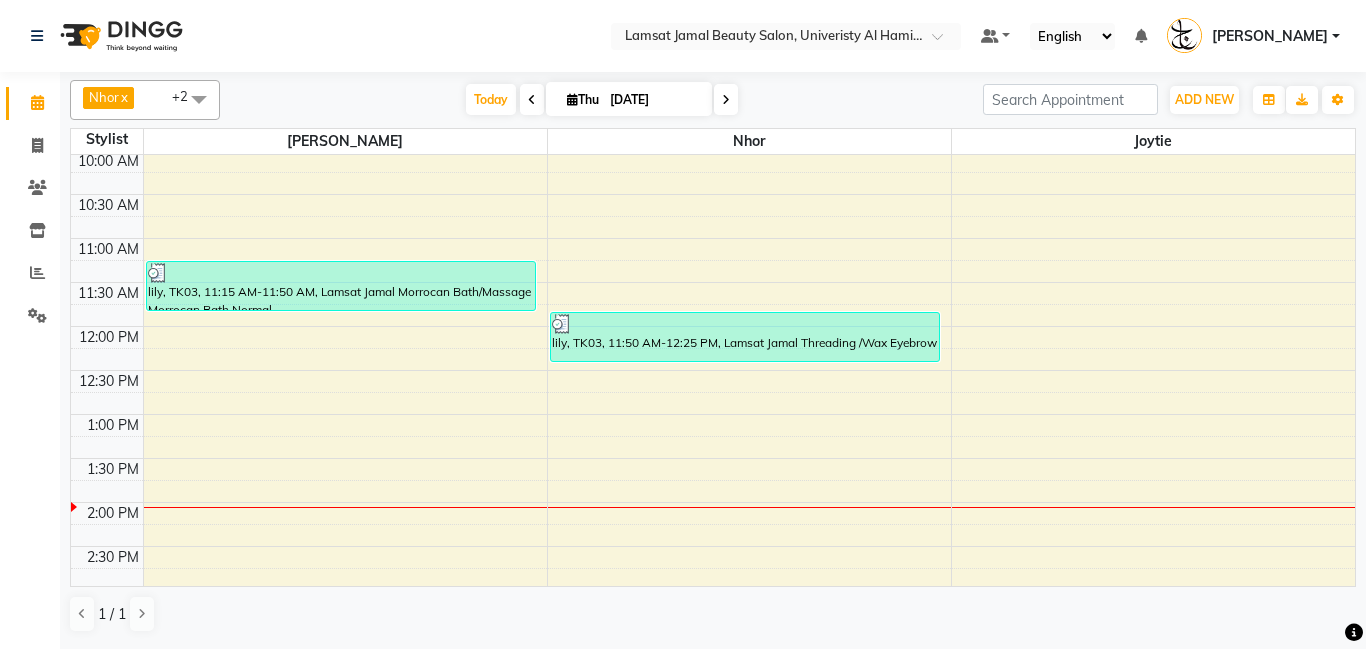 click on "9:00 AM 9:30 AM 10:00 AM 10:30 AM 11:00 AM 11:30 AM 12:00 PM 12:30 PM 1:00 PM 1:30 PM 2:00 PM 2:30 PM 3:00 PM 3:30 PM 4:00 PM 4:30 PM 5:00 PM 5:30 PM 6:00 PM 6:30 PM 7:00 PM 7:30 PM 8:00 PM 8:30 PM 9:00 PM 9:30 PM 10:00 PM 10:30 PM 11:00 PM 11:30 PM     lily, TK03, 11:15 AM-11:50 AM, Lamsat Jamal Morrocan Bath/Massage [GEOGRAPHIC_DATA], TK03, 11:50 AM-12:25 PM, Lamsat Jamal Threading /Wax Eyebrow" at bounding box center (713, 722) 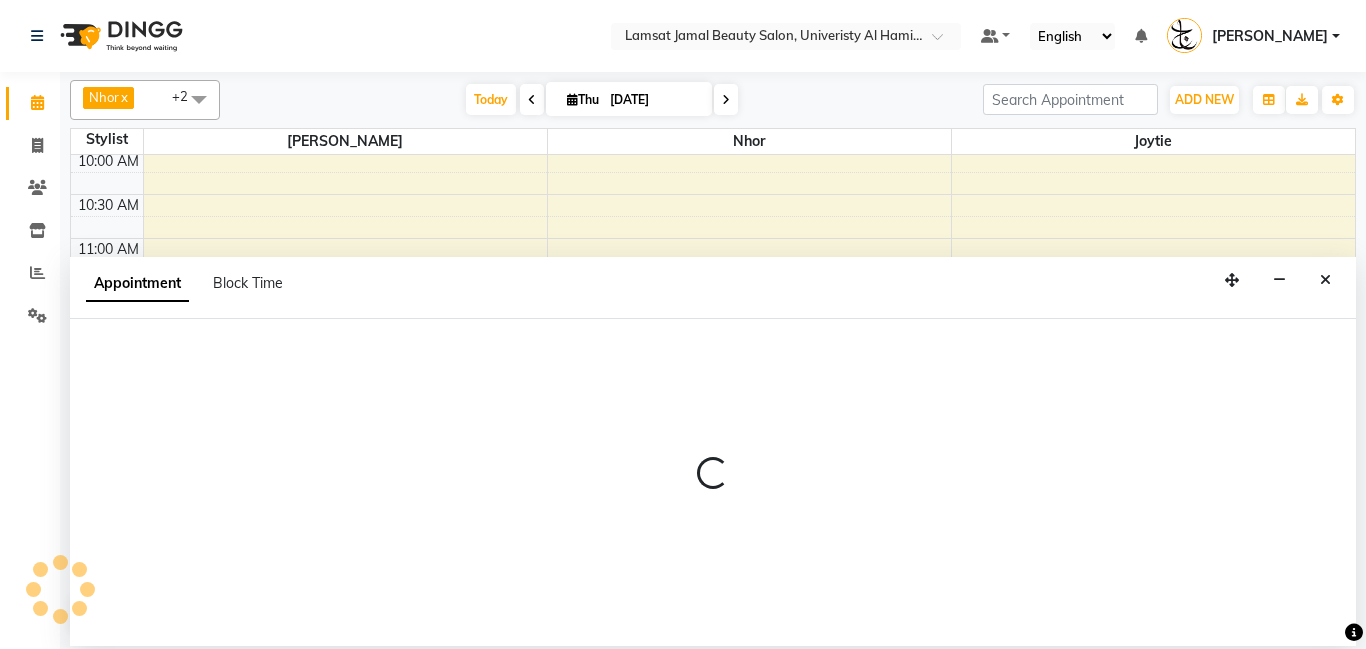 select on "79907" 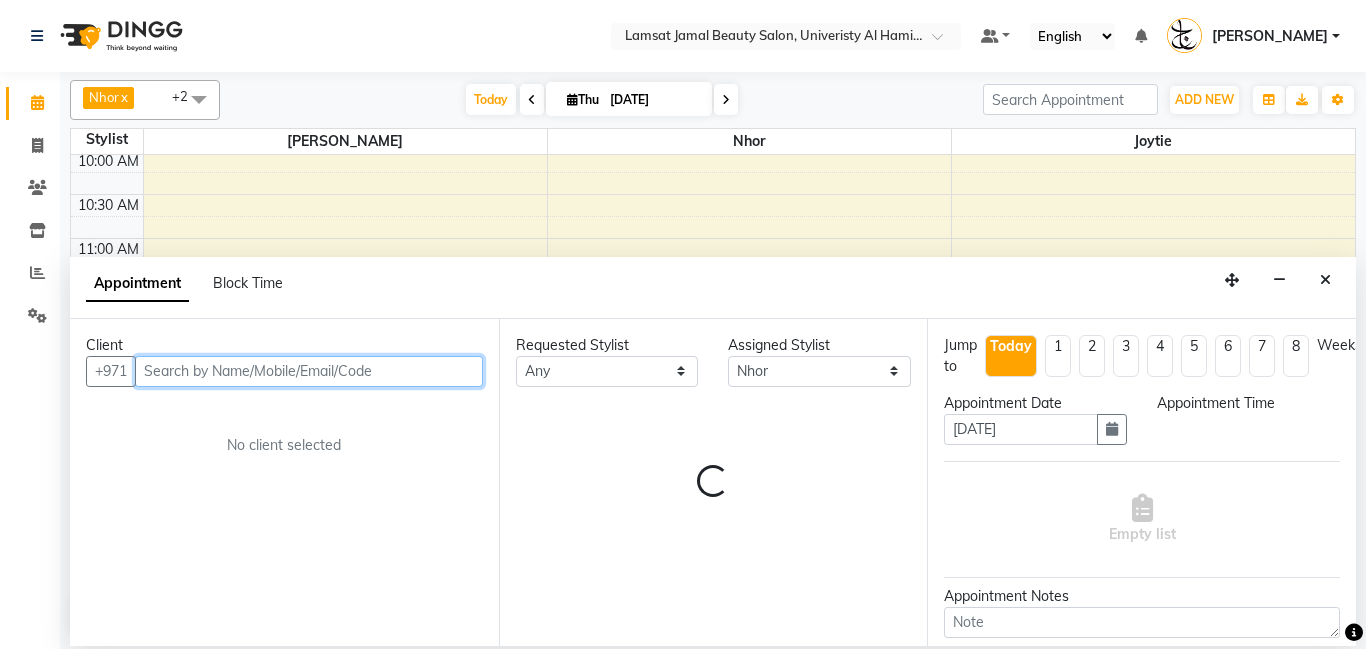 select on "810" 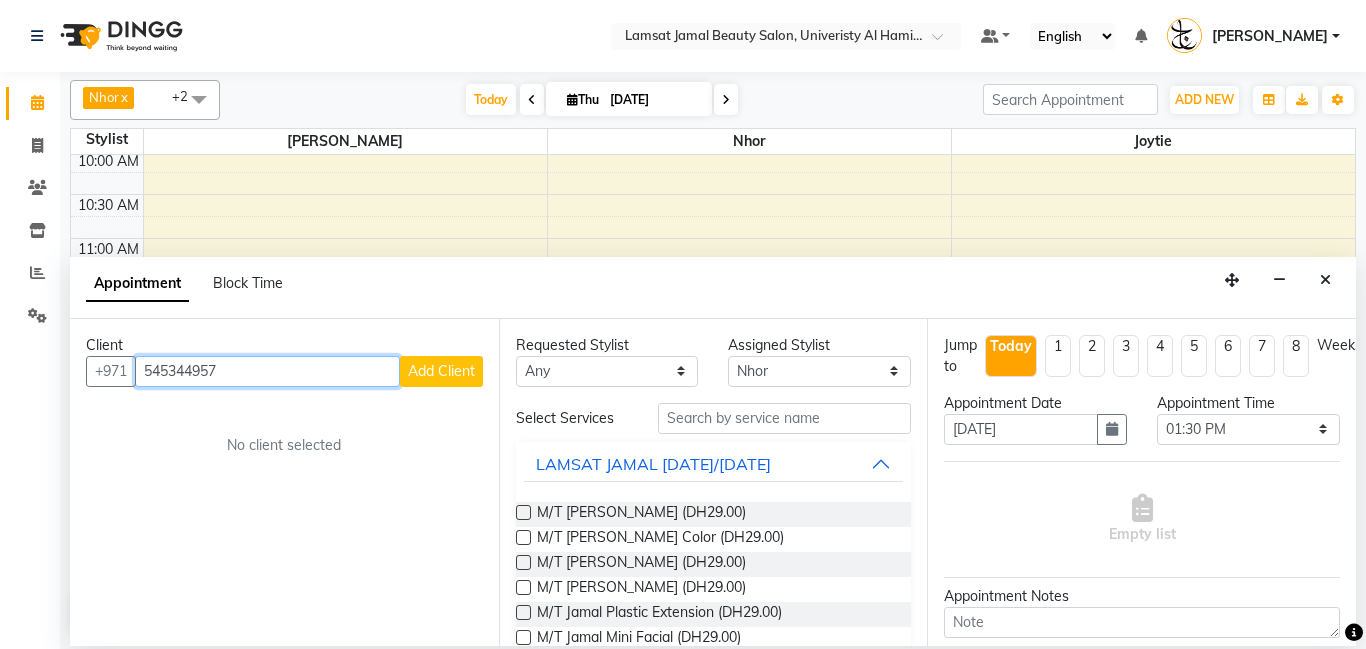 type on "545344957" 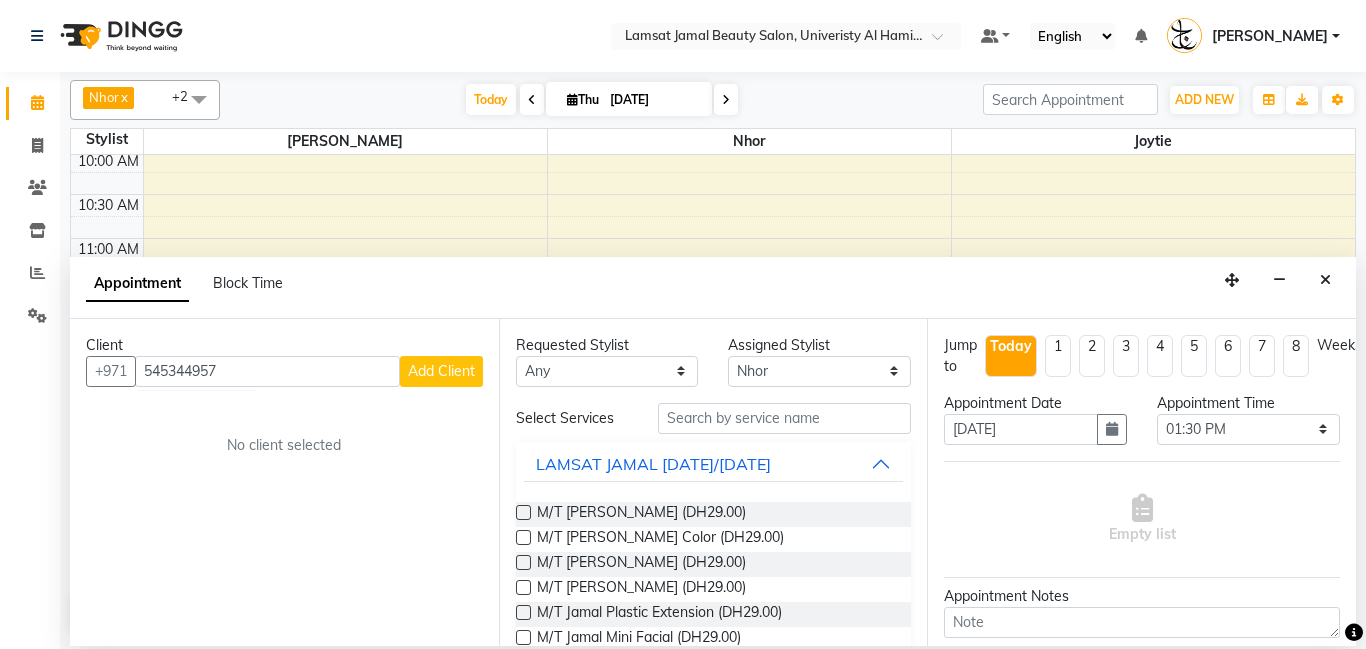 click on "Add Client" at bounding box center (441, 371) 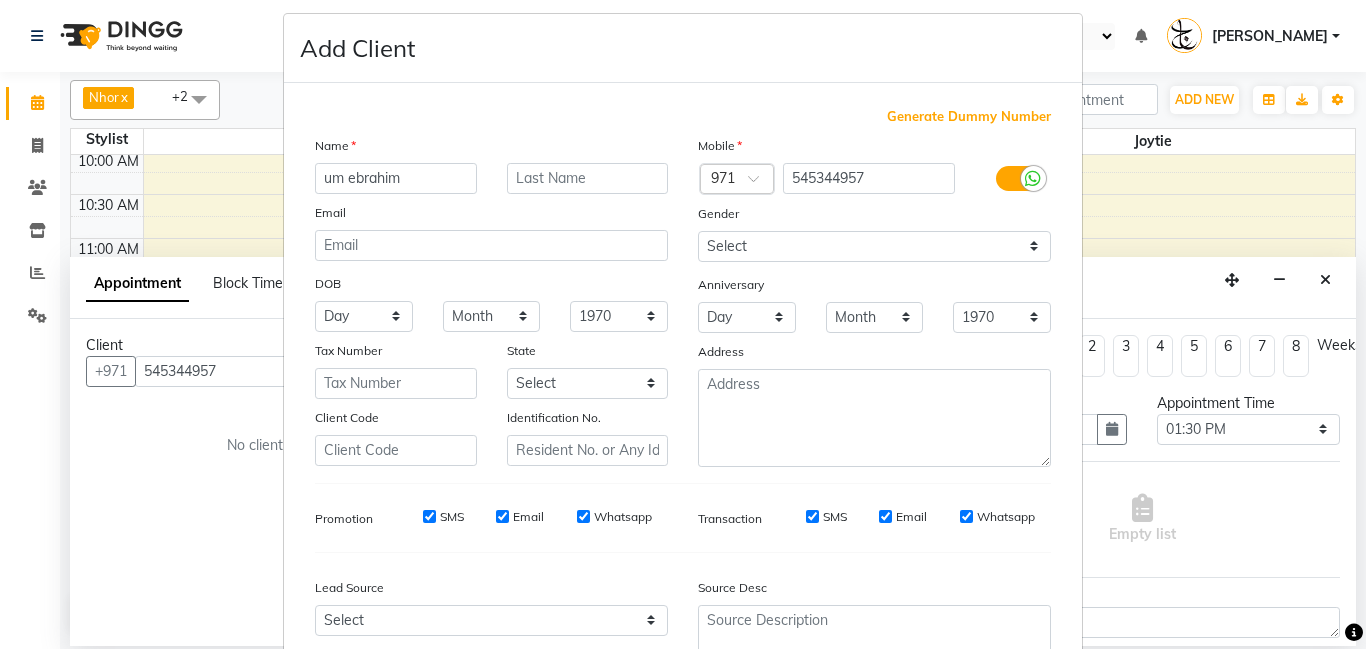 scroll, scrollTop: 200, scrollLeft: 0, axis: vertical 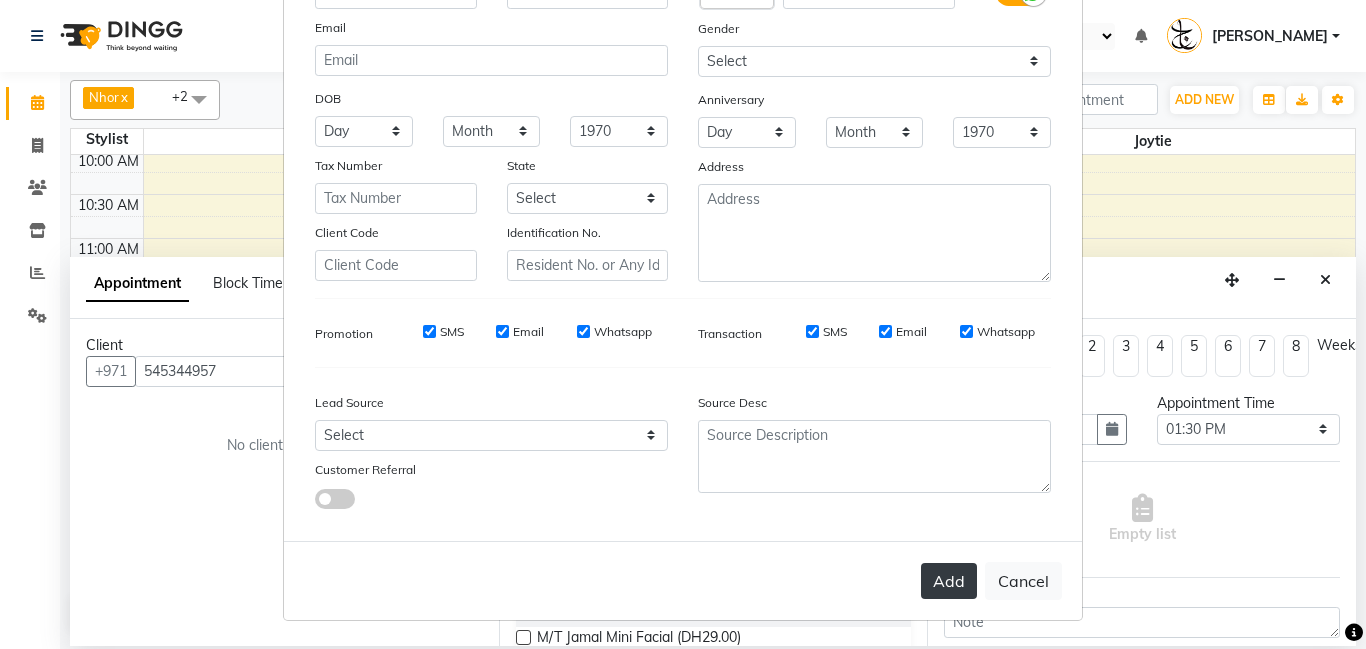 type on "um ebrahim" 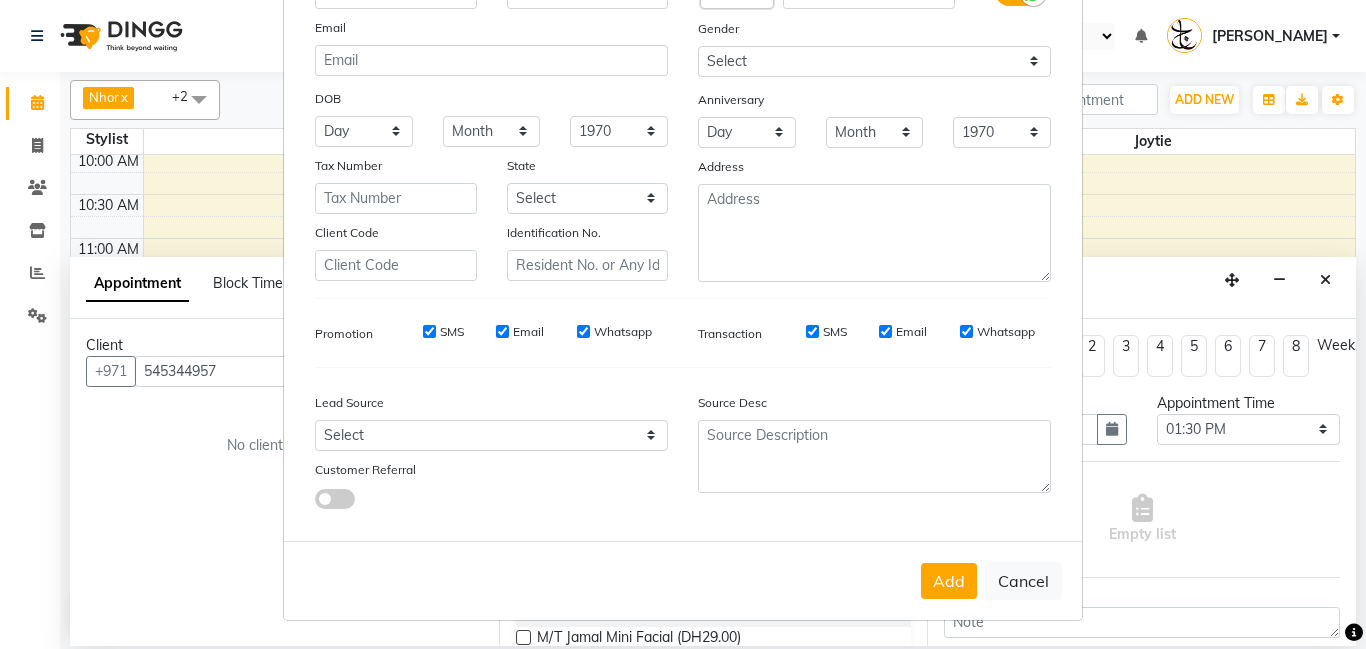 click on "Add" at bounding box center [949, 581] 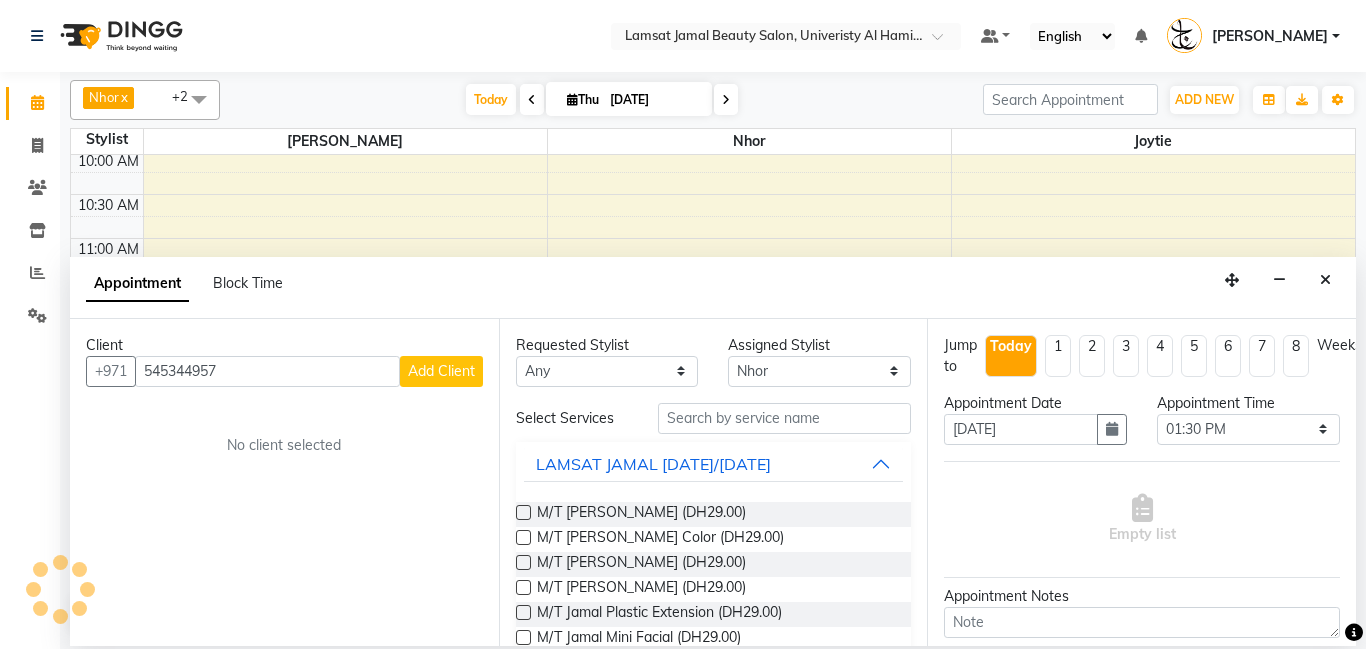 type on "54*****57" 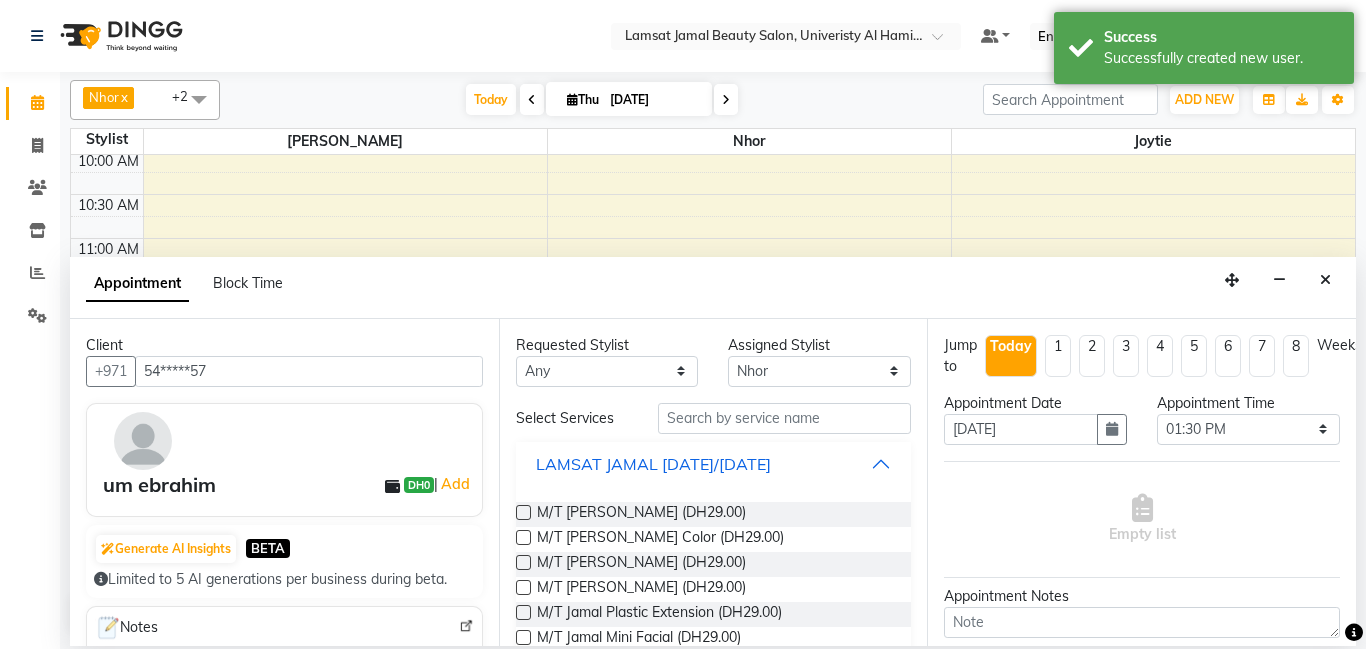 click on "LAMSAT JAMAL [DATE]/[DATE]" at bounding box center [714, 464] 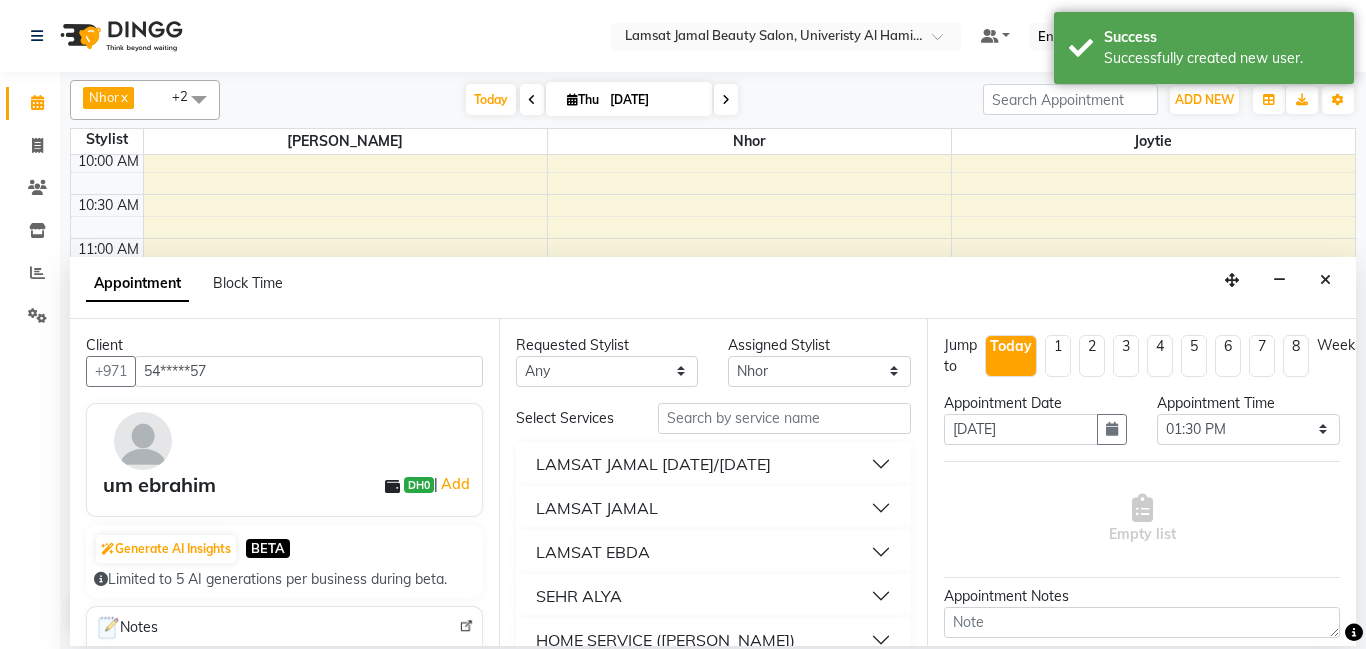 click on "LAMSAT JAMAL" at bounding box center [597, 508] 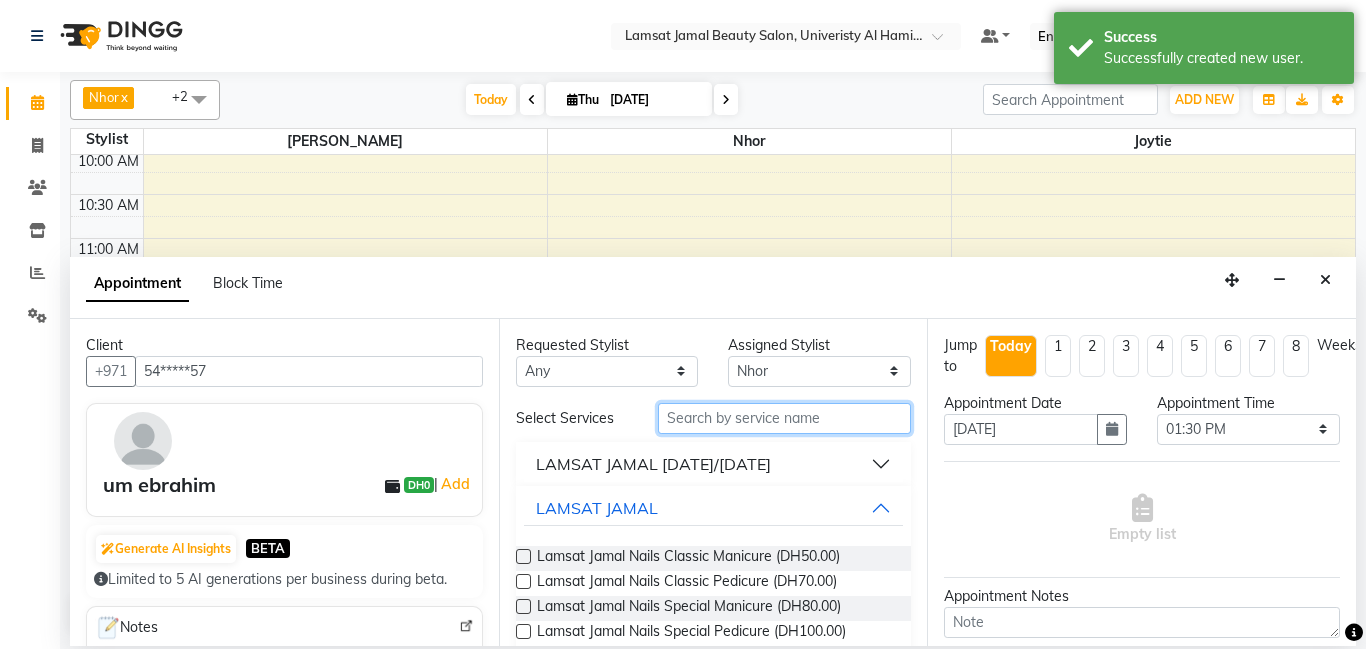 click at bounding box center (785, 418) 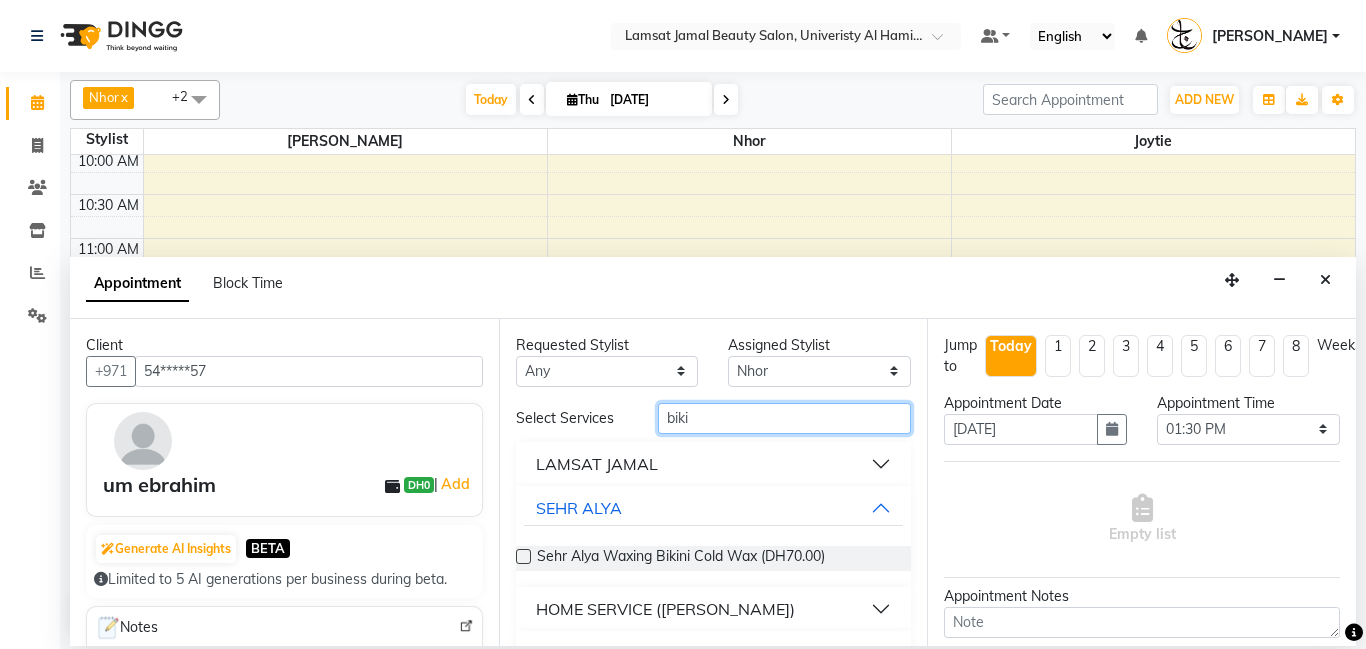 type on "biki" 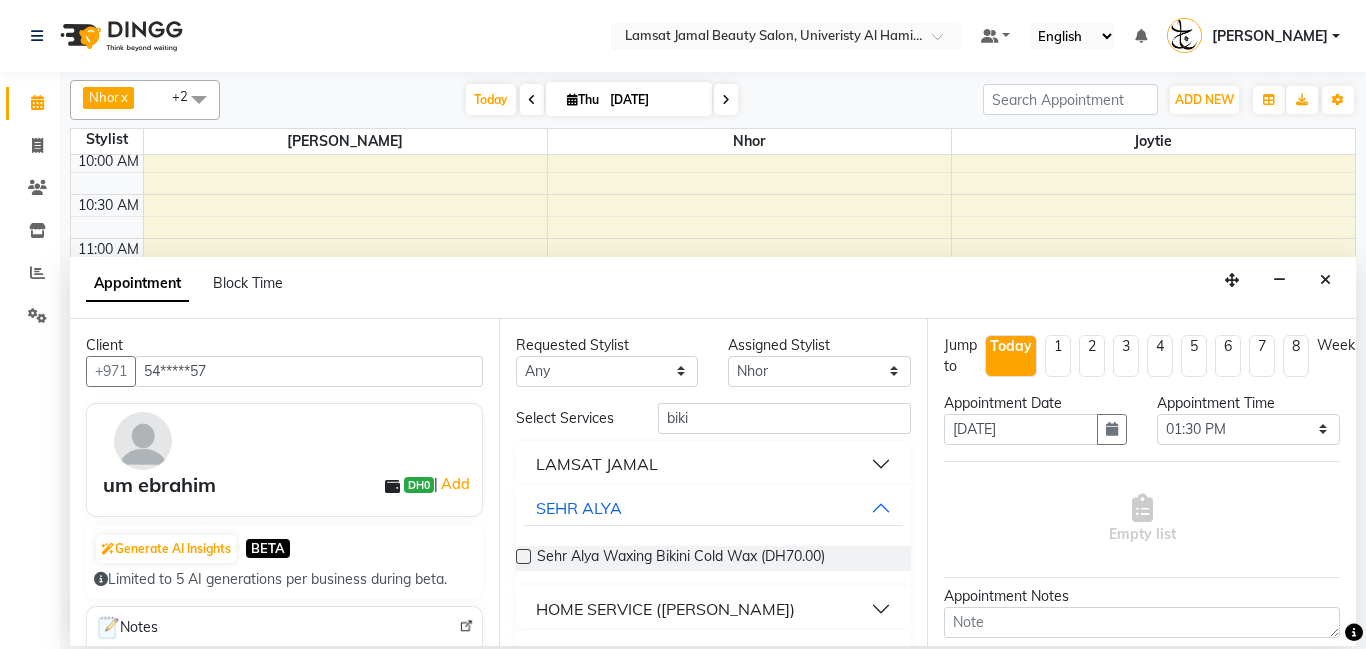 click on "LAMSAT JAMAL" at bounding box center (714, 464) 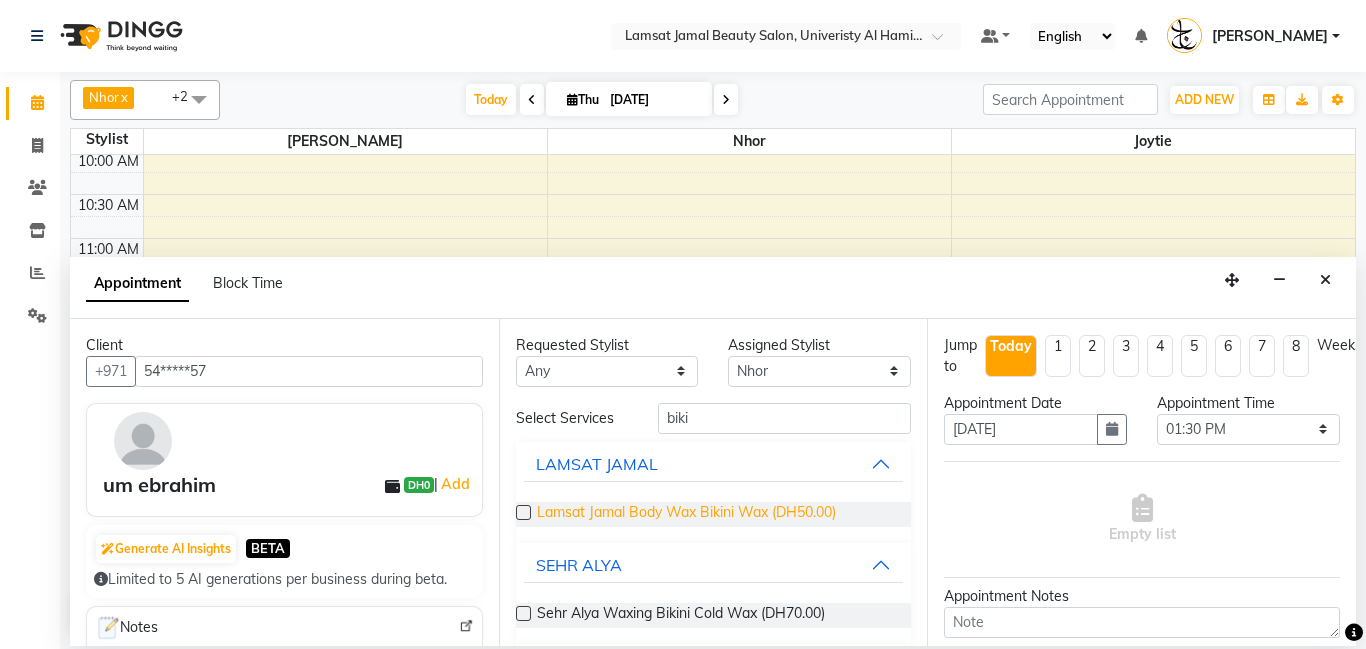 click on "Lamsat Jamal Body Wax Bikini Wax (DH50.00)" at bounding box center (686, 514) 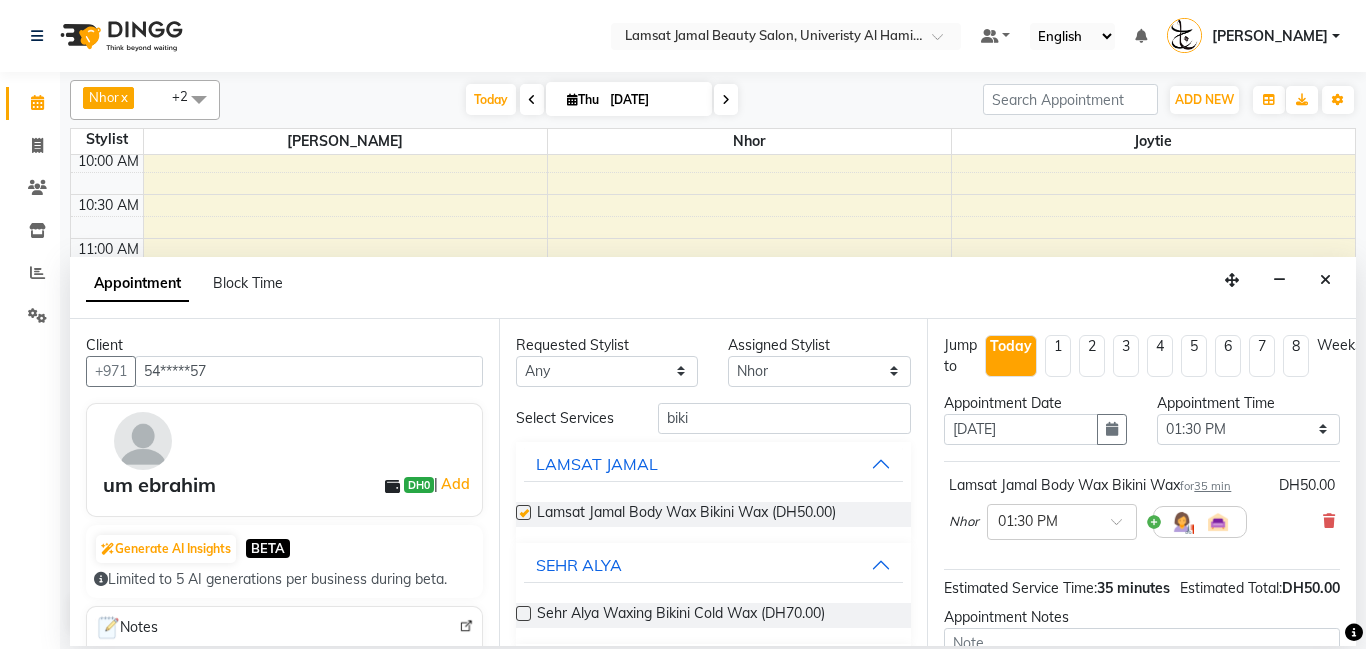checkbox on "false" 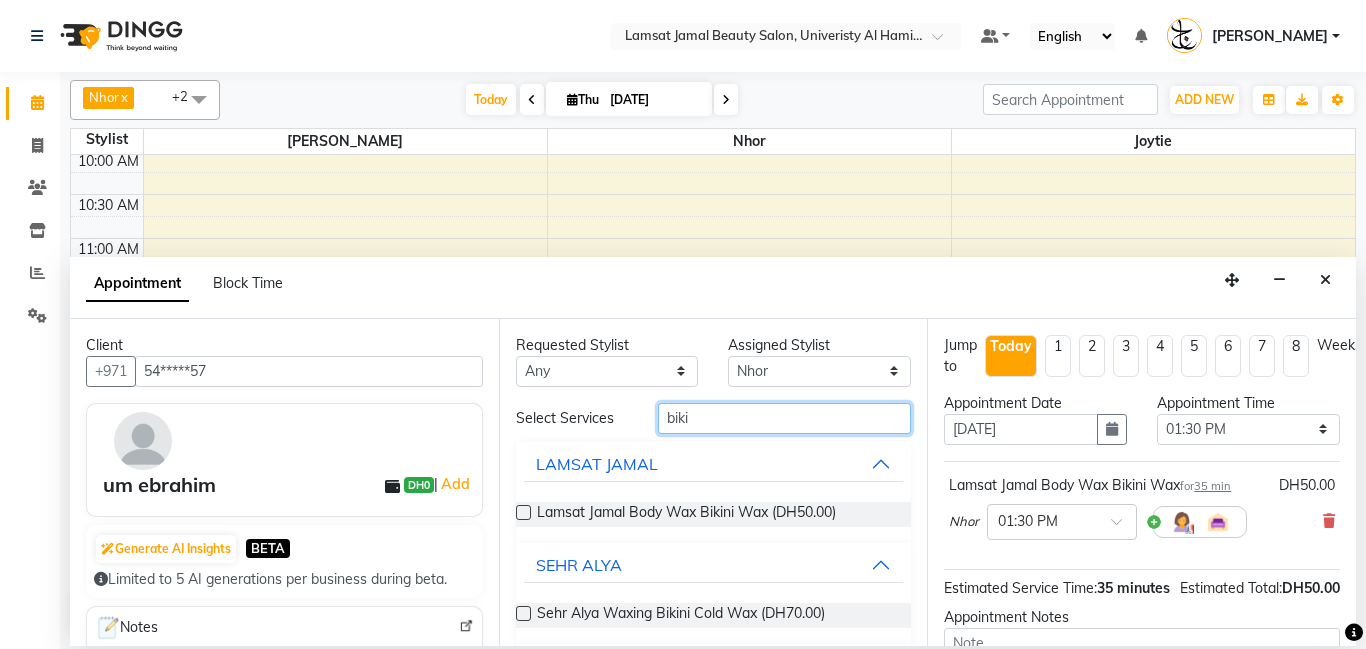 click on "biki" at bounding box center [785, 418] 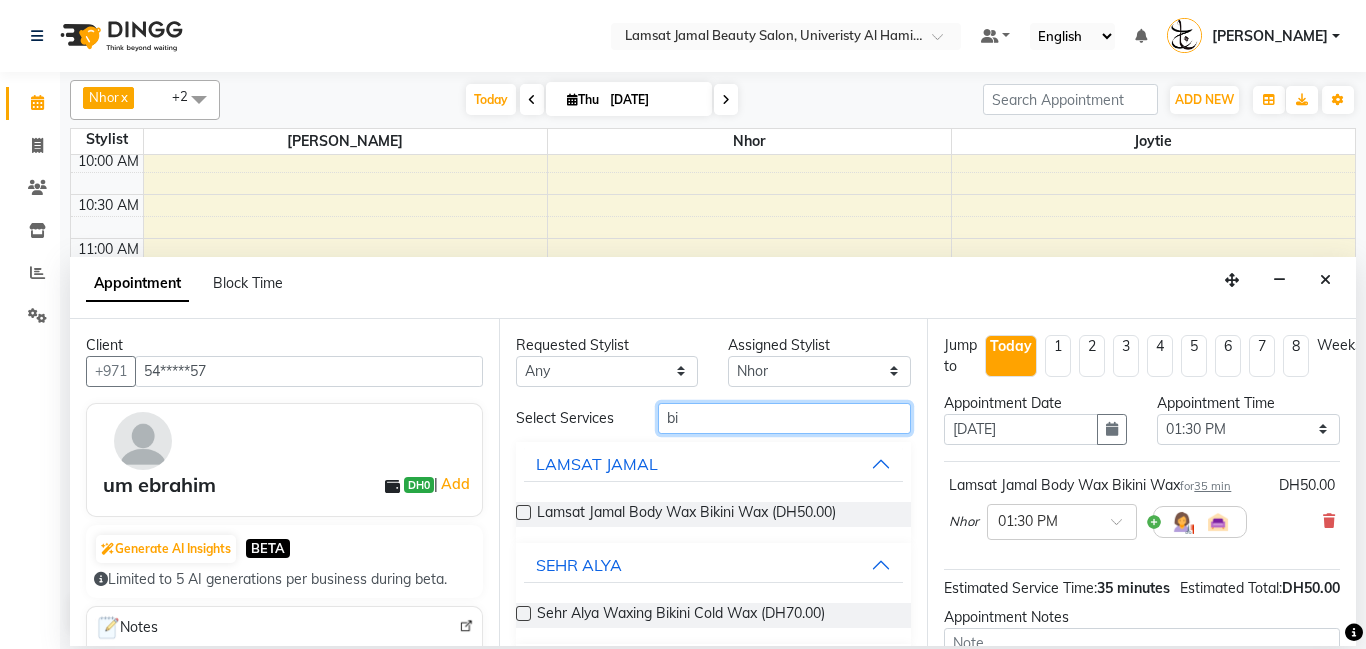type on "b" 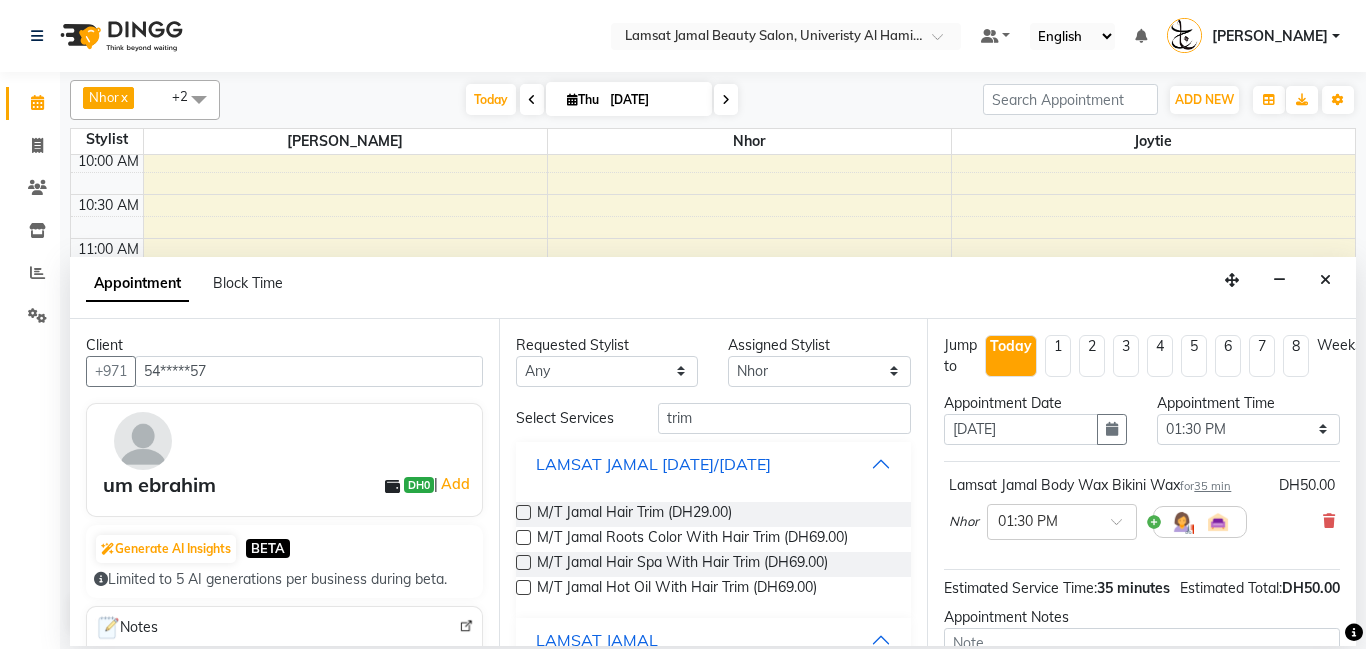 click on "LAMSAT JAMAL [DATE]/[DATE]" at bounding box center (714, 464) 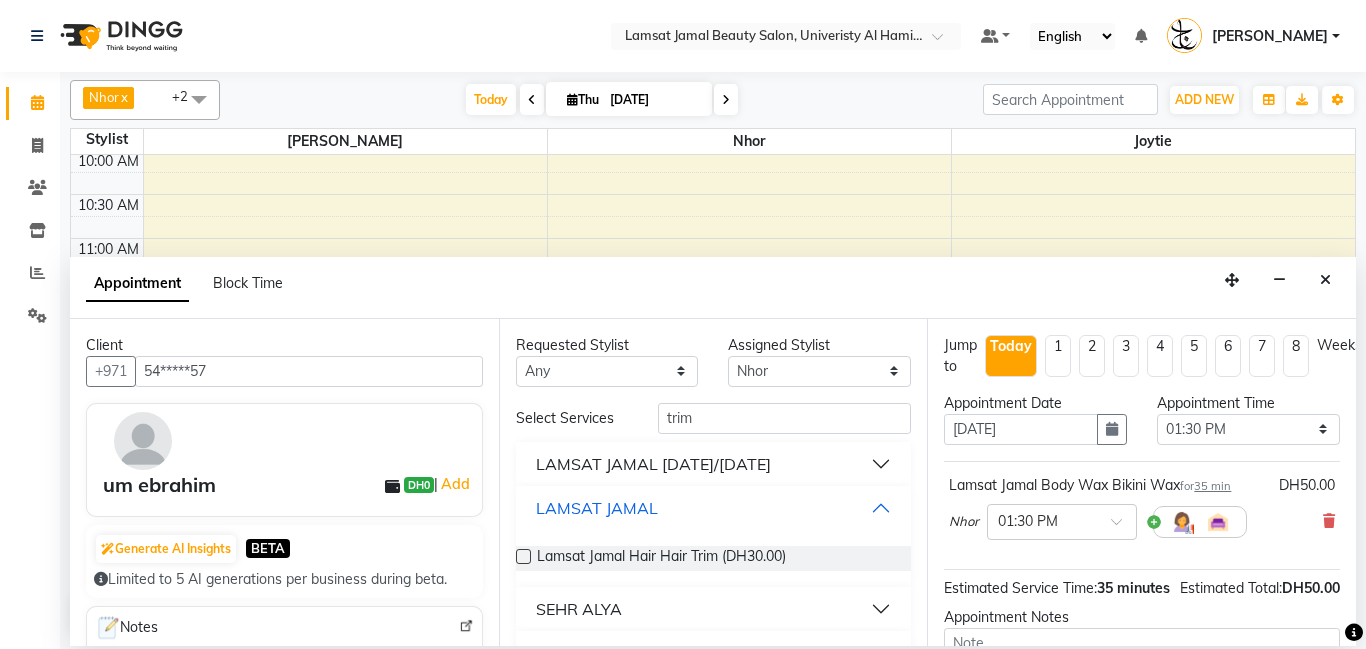 click on "LAMSAT JAMAL" at bounding box center [597, 508] 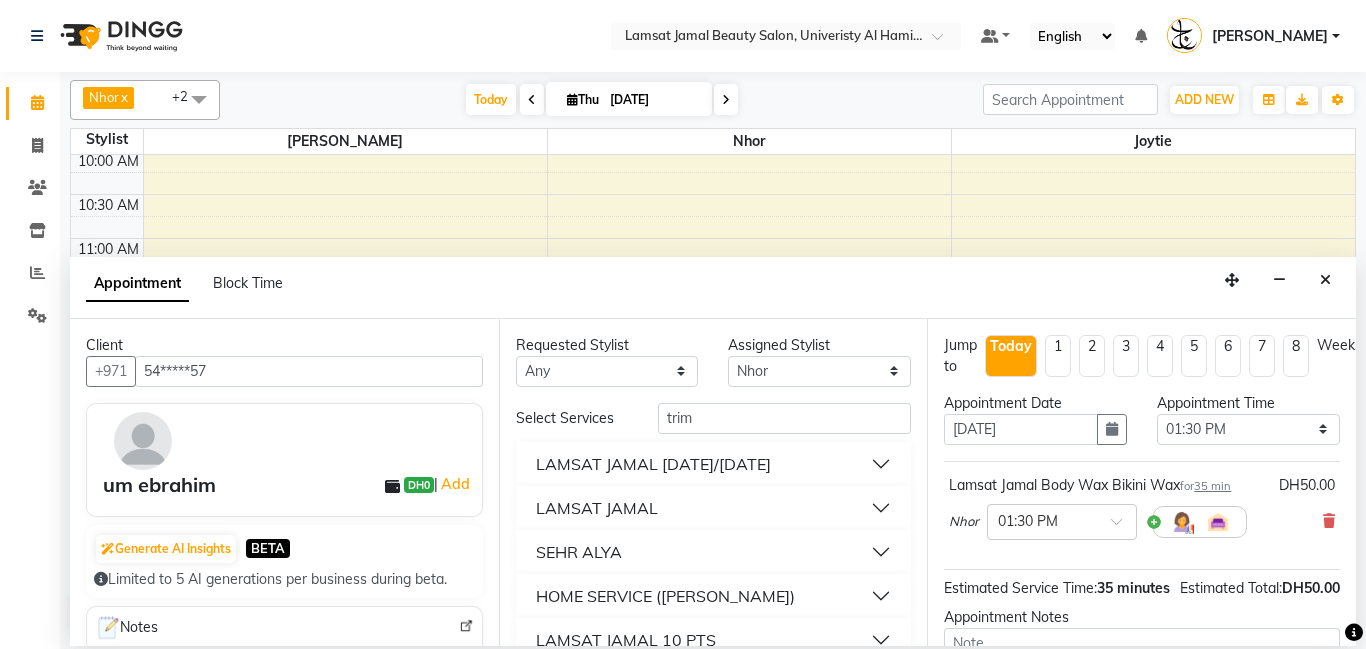 drag, startPoint x: 672, startPoint y: 509, endPoint x: 682, endPoint y: 505, distance: 10.770329 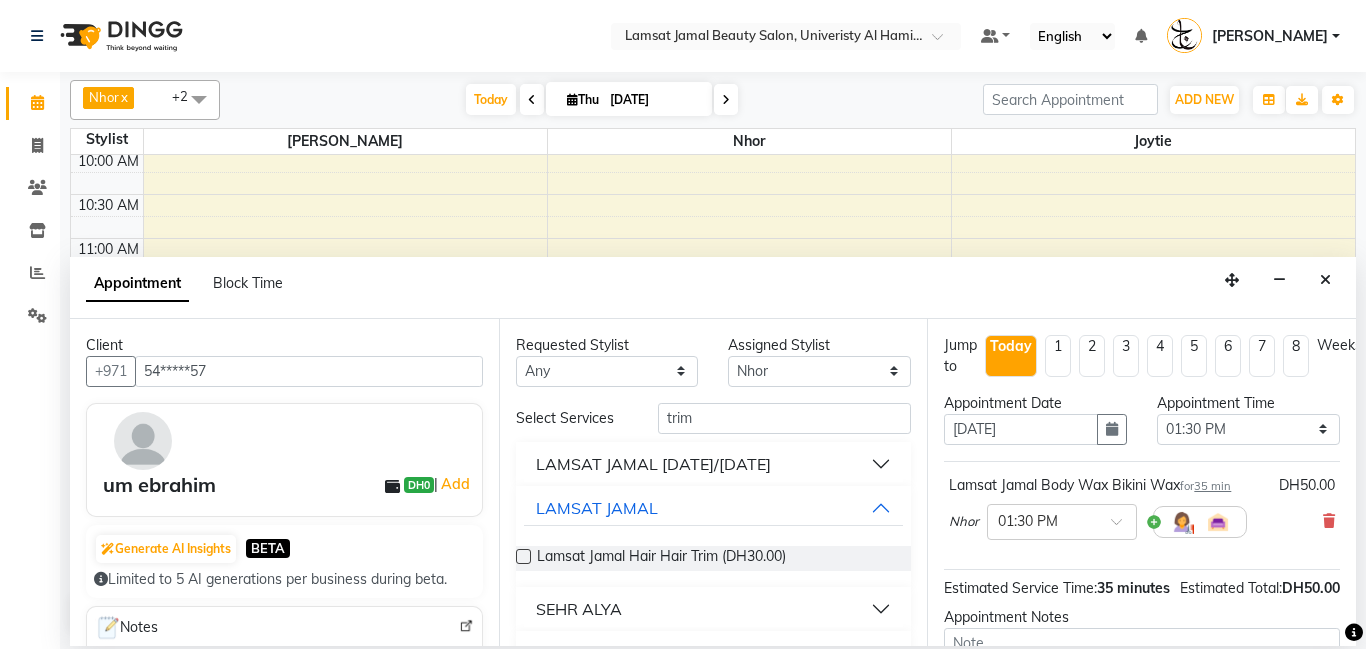 click on "Lamsat Jamal Hair Hair Trim (DH30.00)" at bounding box center [714, 558] 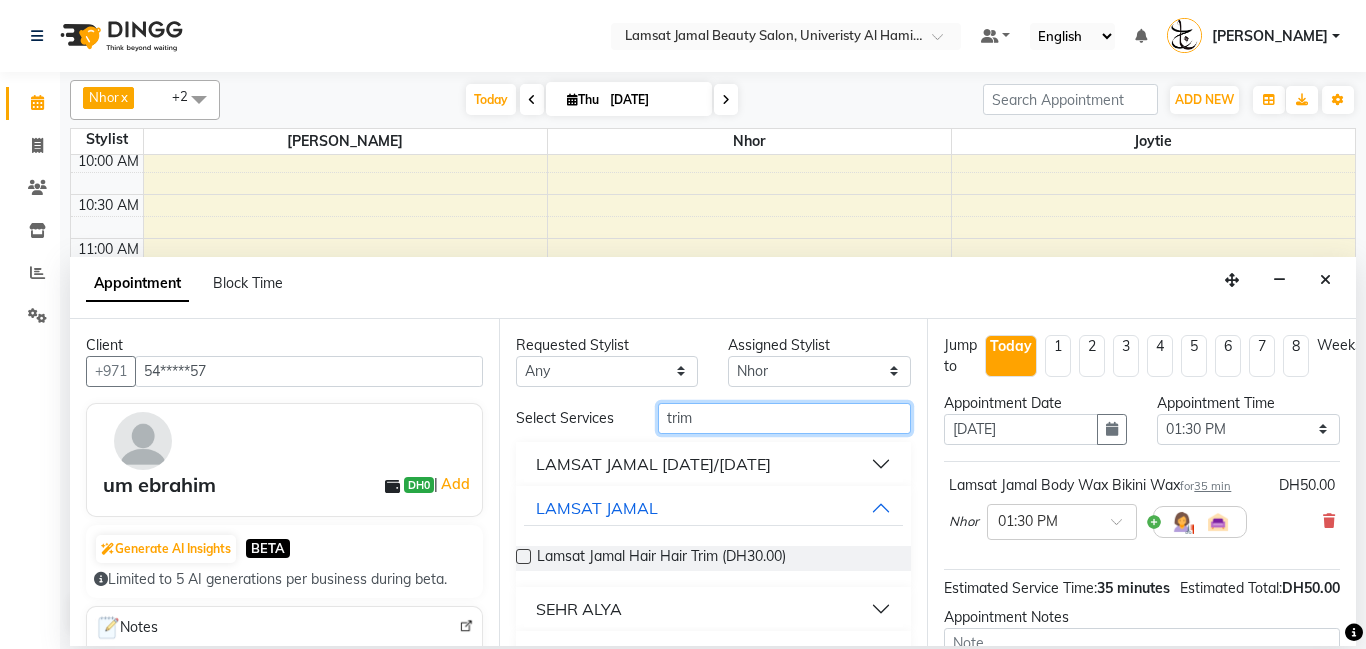 click on "trim" at bounding box center [785, 418] 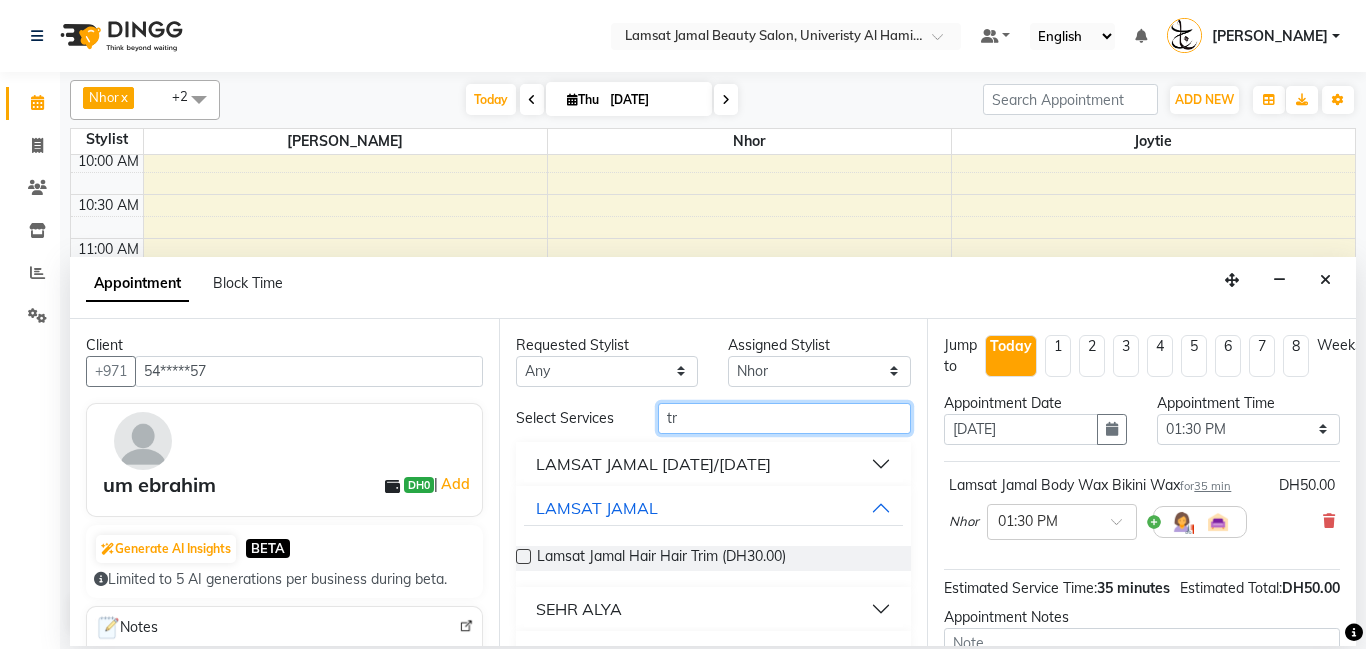 type on "t" 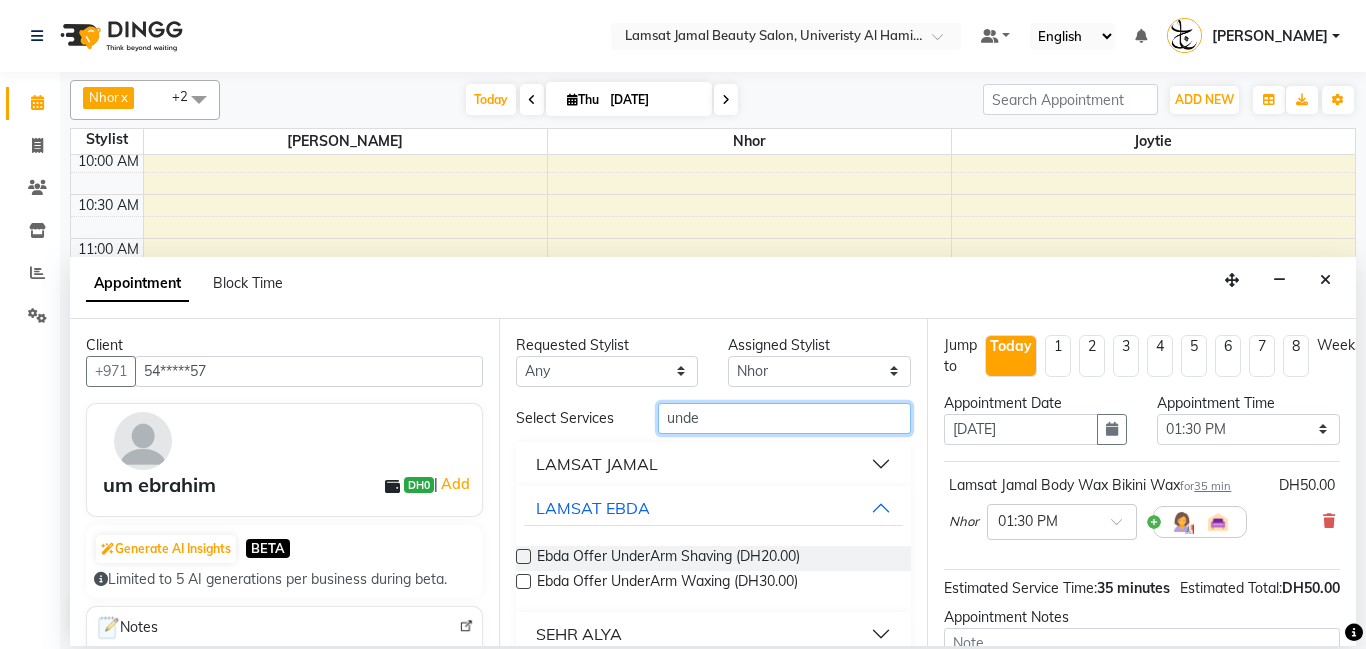 type on "unde" 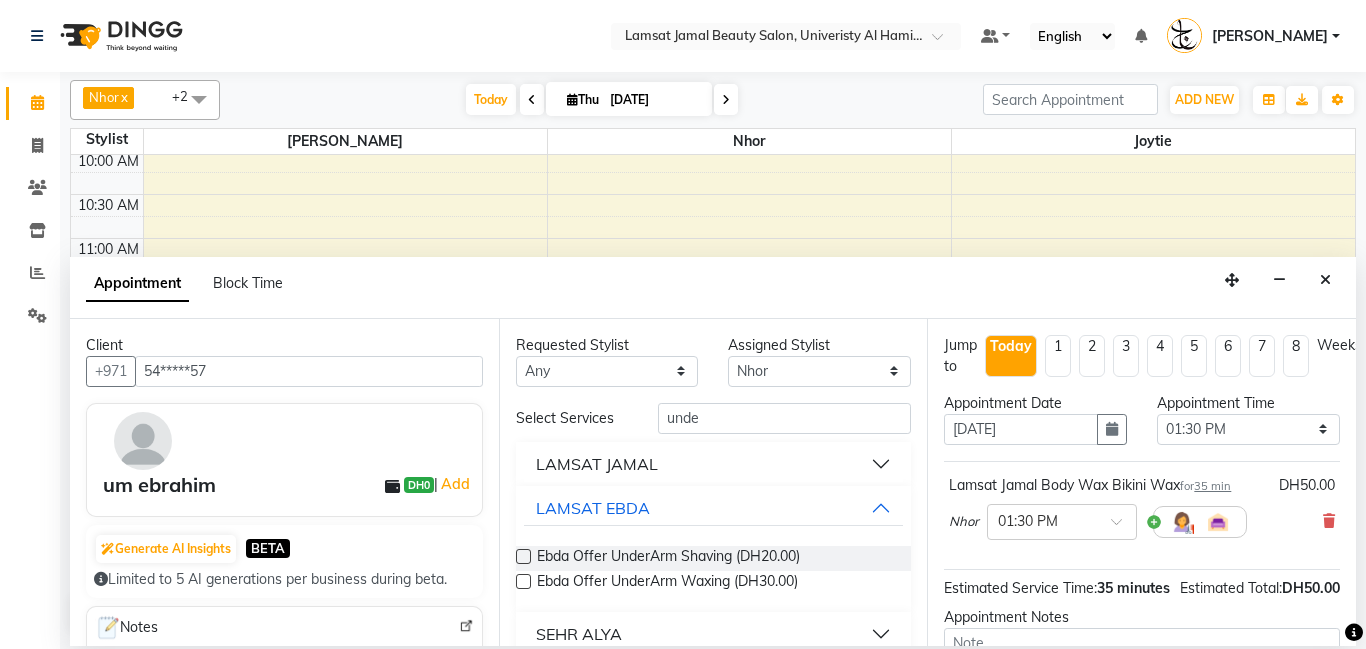 click on "LAMSAT JAMAL" at bounding box center (597, 464) 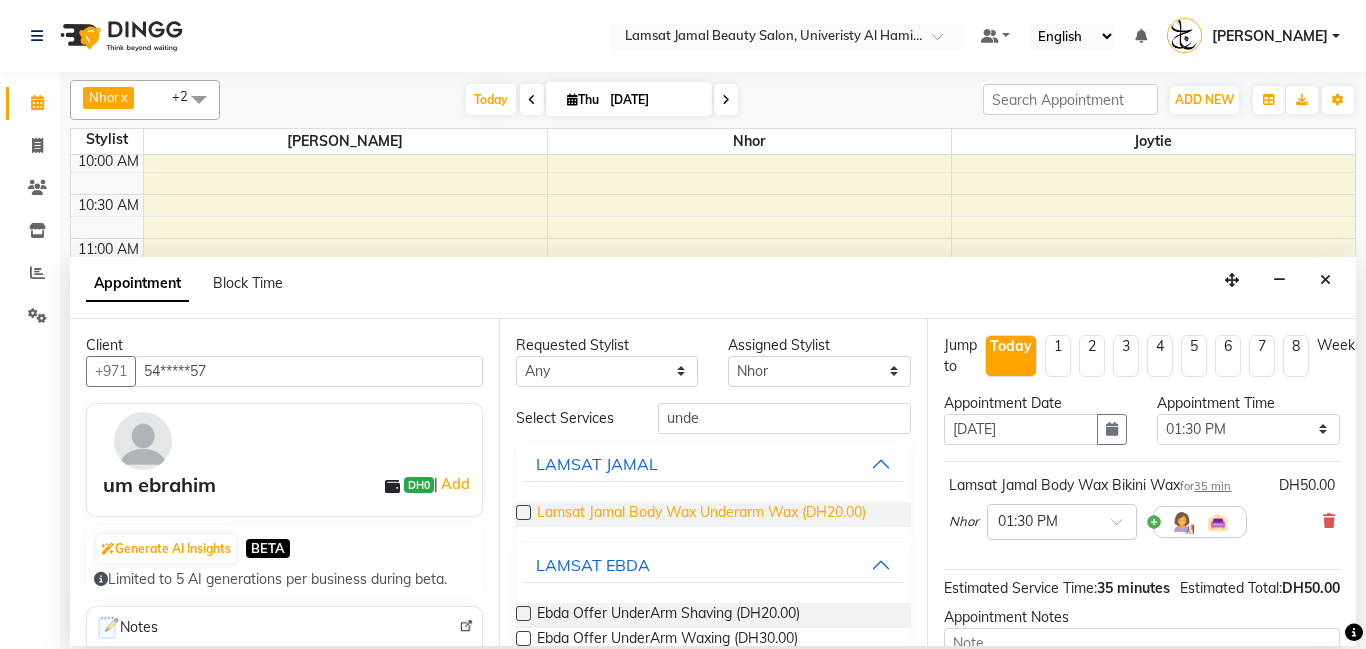 click on "Lamsat Jamal Body Wax Underarm Wax (DH20.00)" at bounding box center [701, 514] 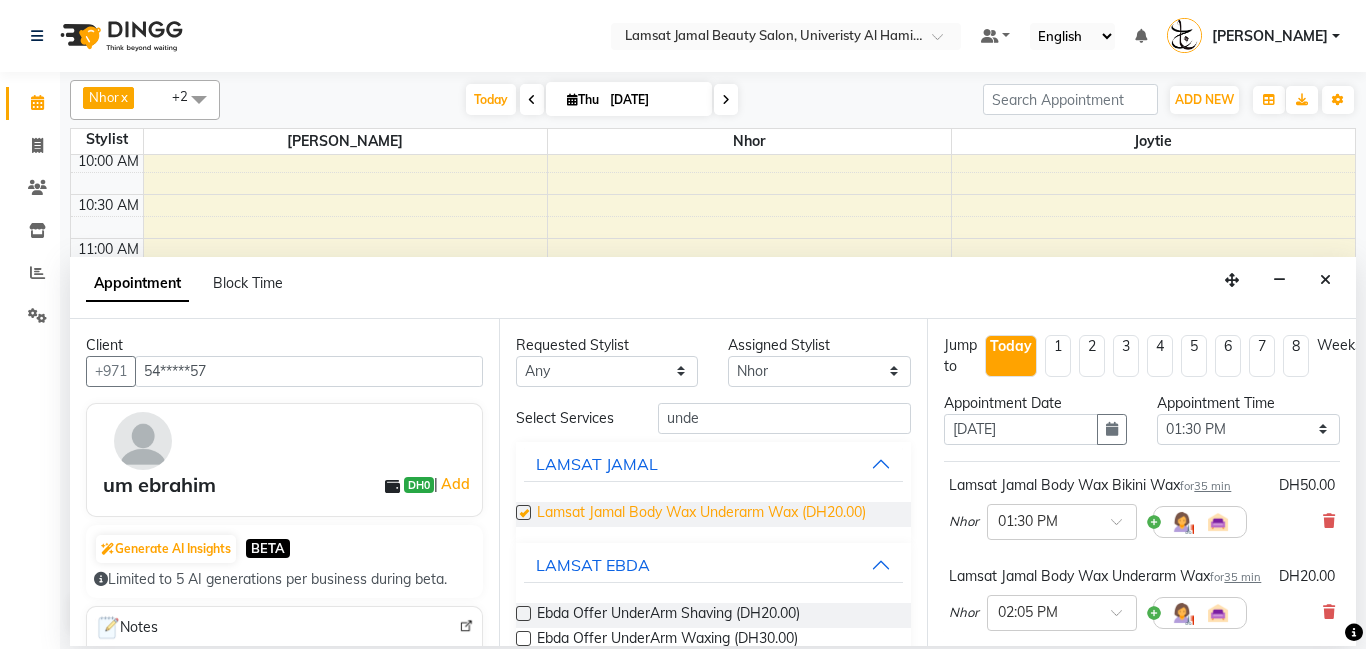 checkbox on "false" 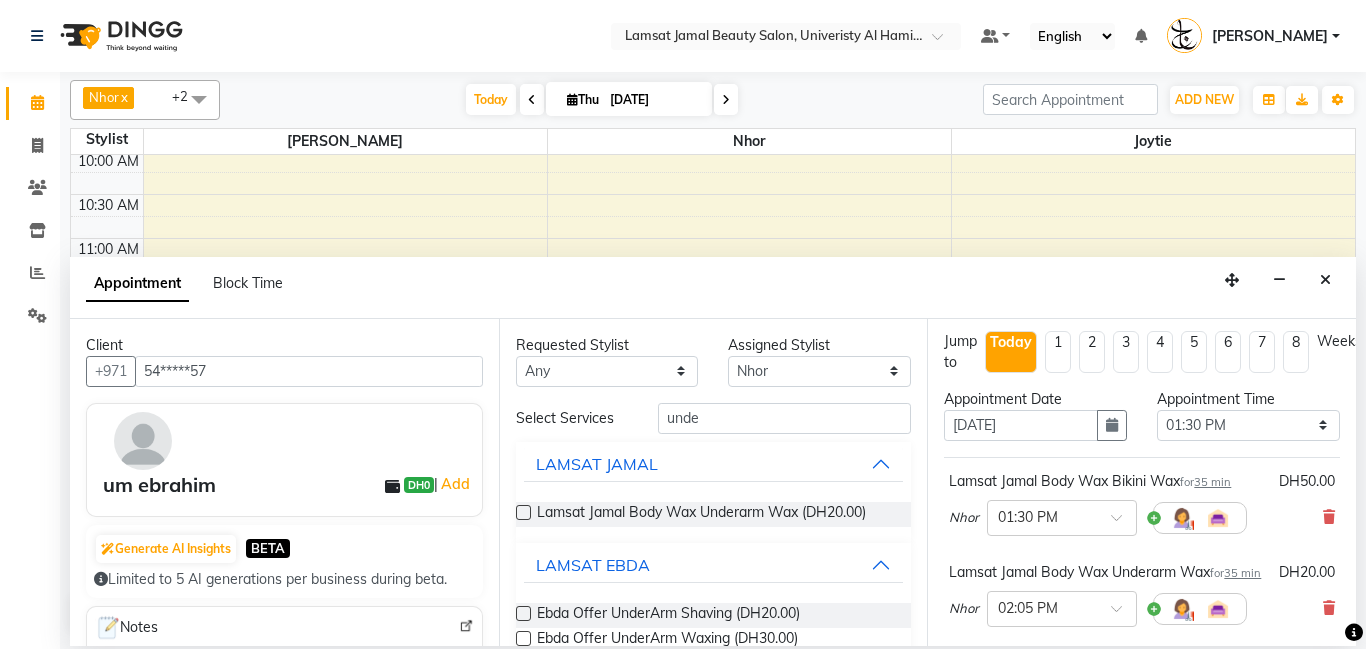scroll, scrollTop: 0, scrollLeft: 0, axis: both 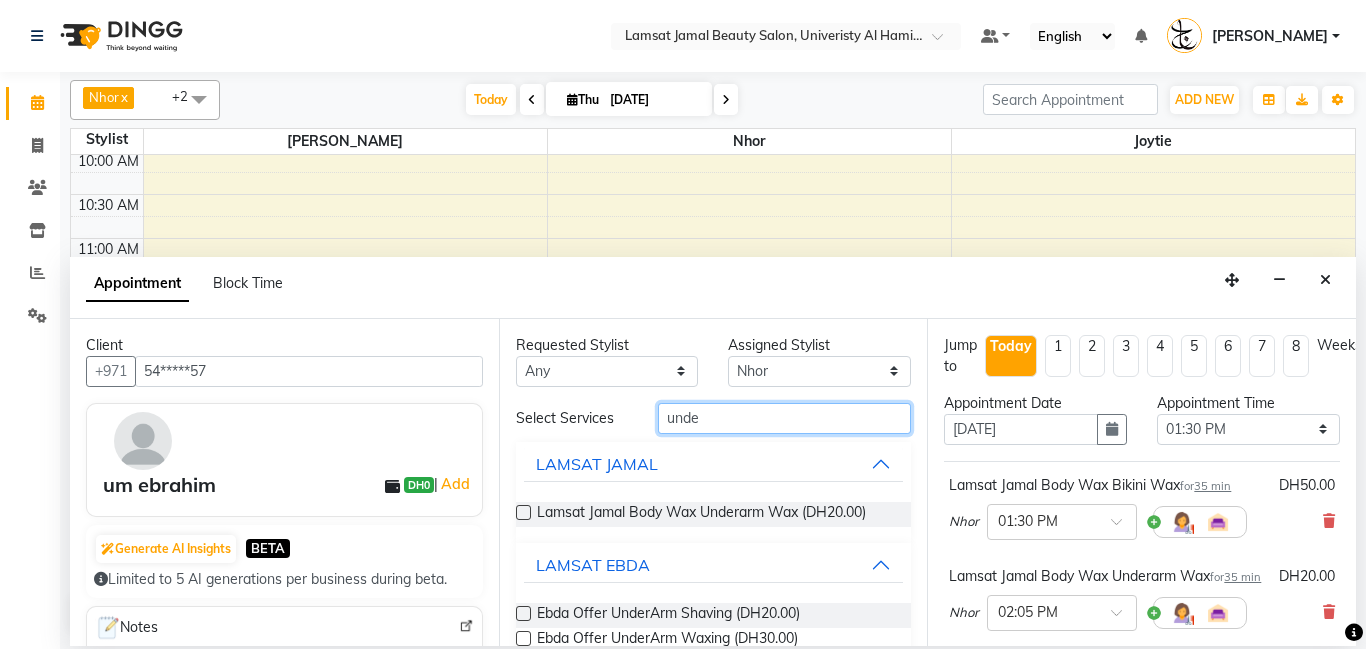 click on "unde" at bounding box center [785, 418] 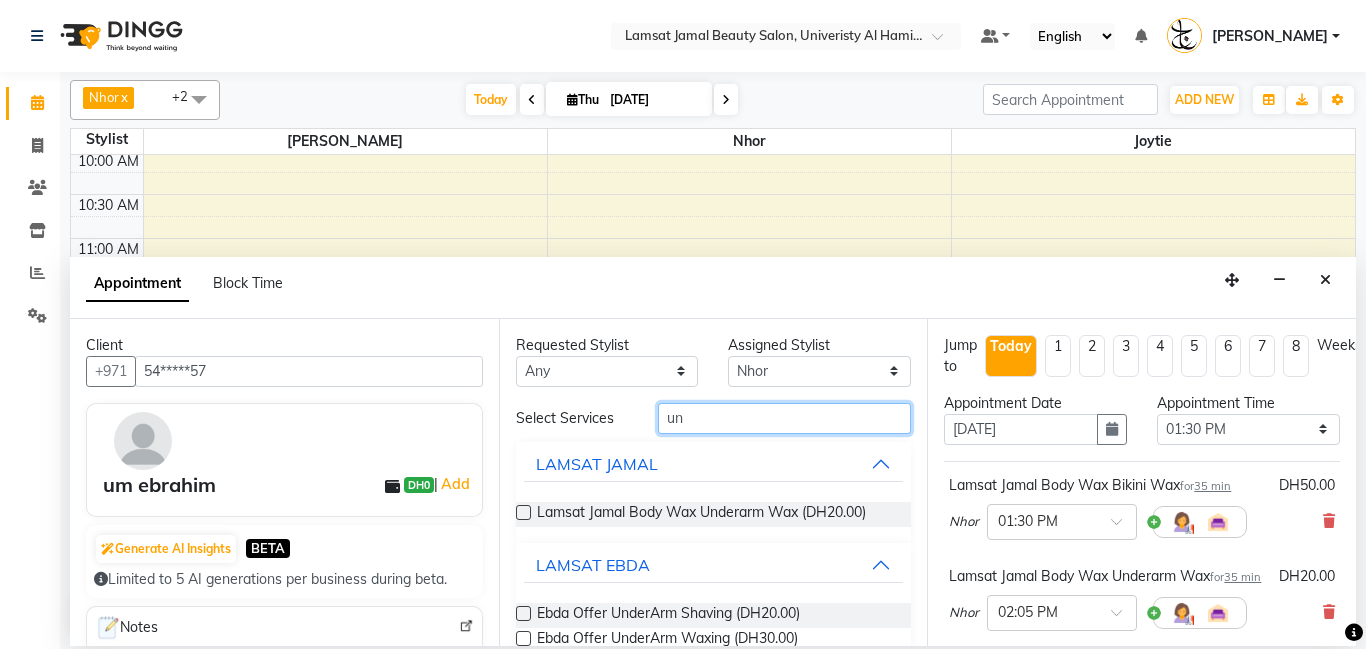 type on "u" 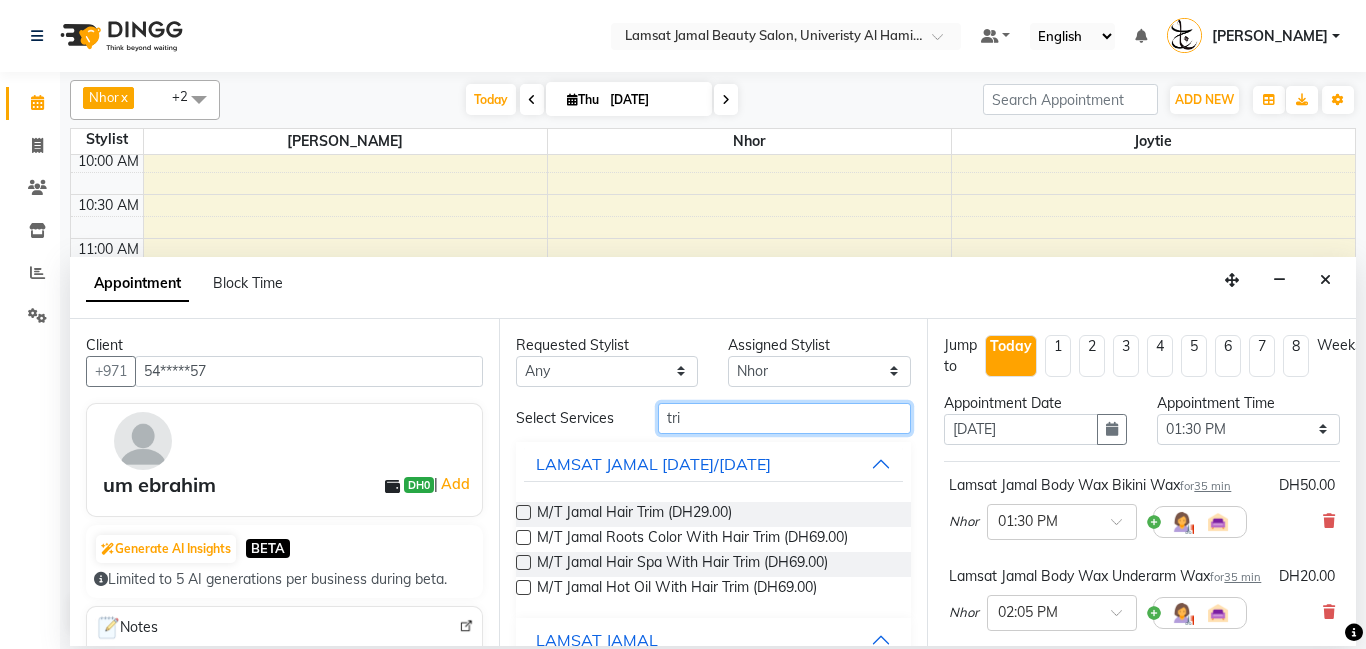 type on "tri" 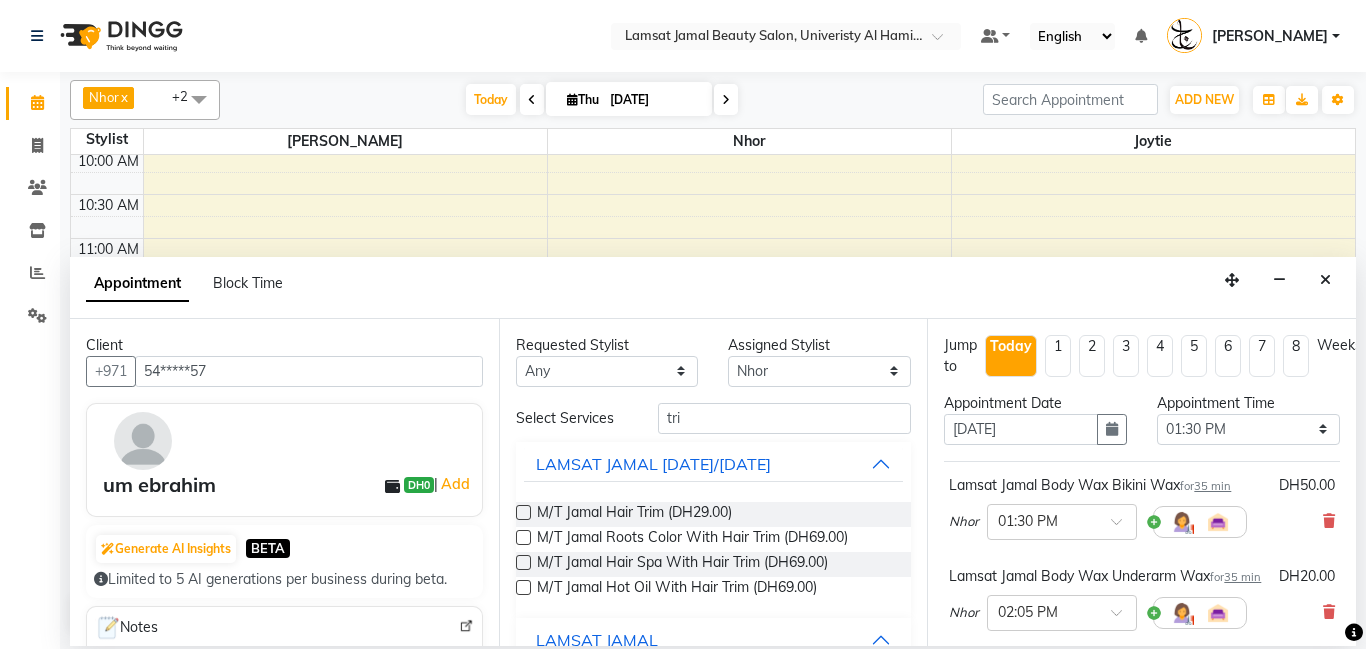click on "LAMSAT JAMAL [DATE]/[DATE]" at bounding box center (714, 464) 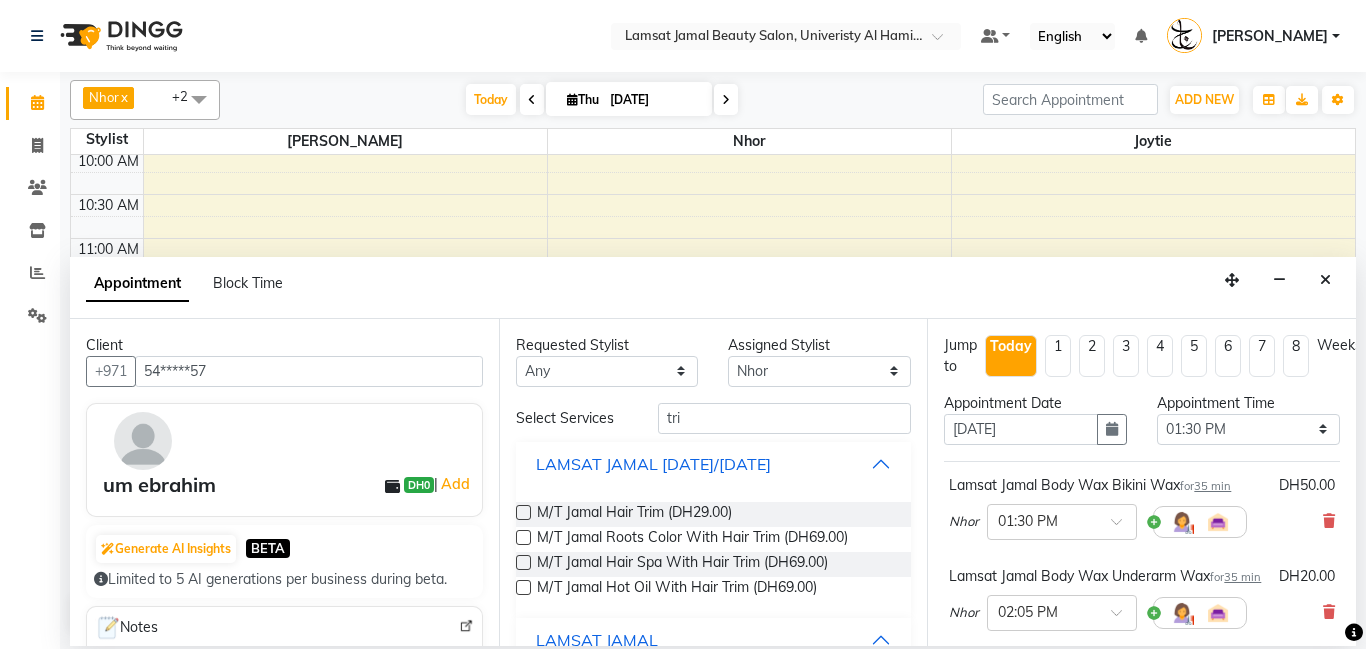 click on "LAMSAT JAMAL [DATE]/[DATE]" at bounding box center (714, 464) 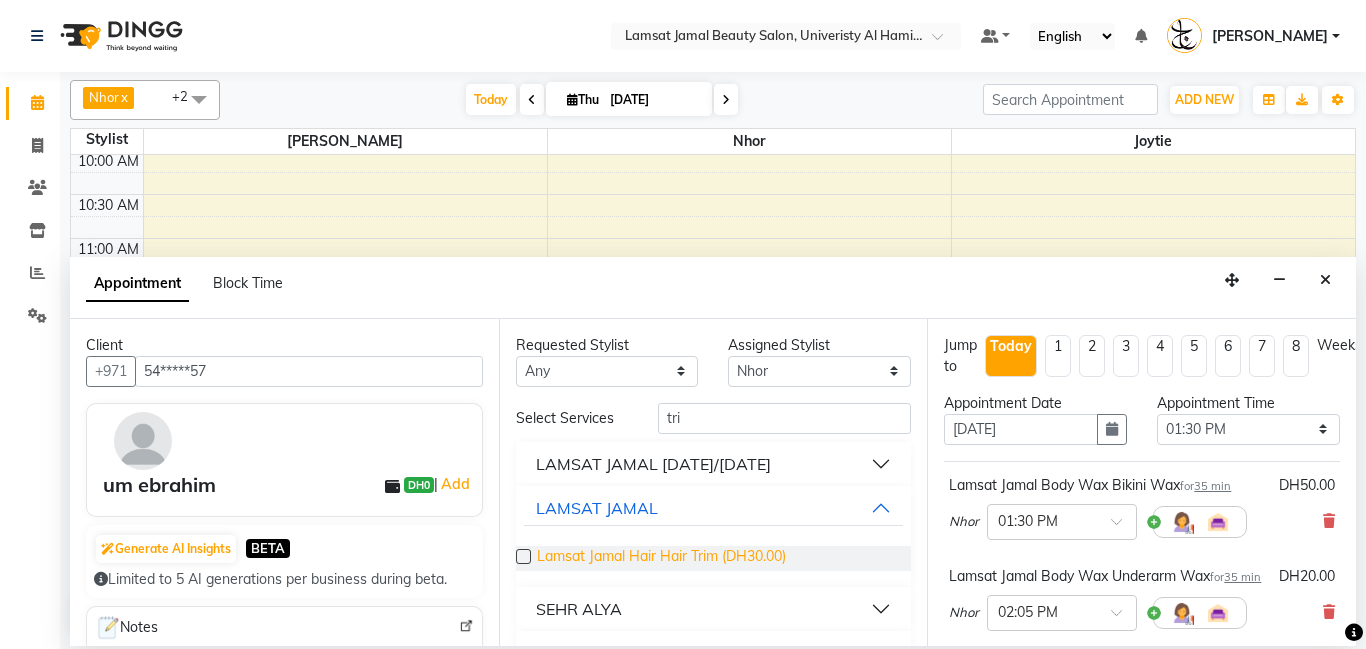 click on "Lamsat Jamal Hair Hair Trim (DH30.00)" at bounding box center (661, 558) 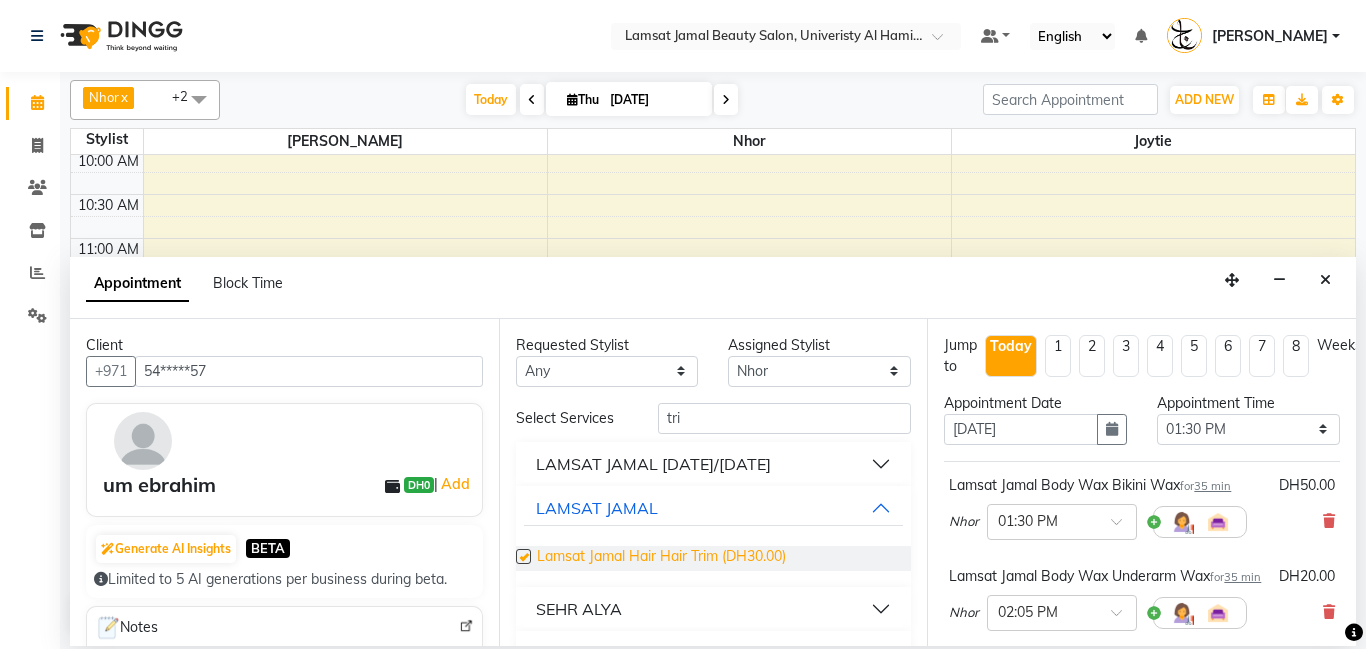 checkbox on "false" 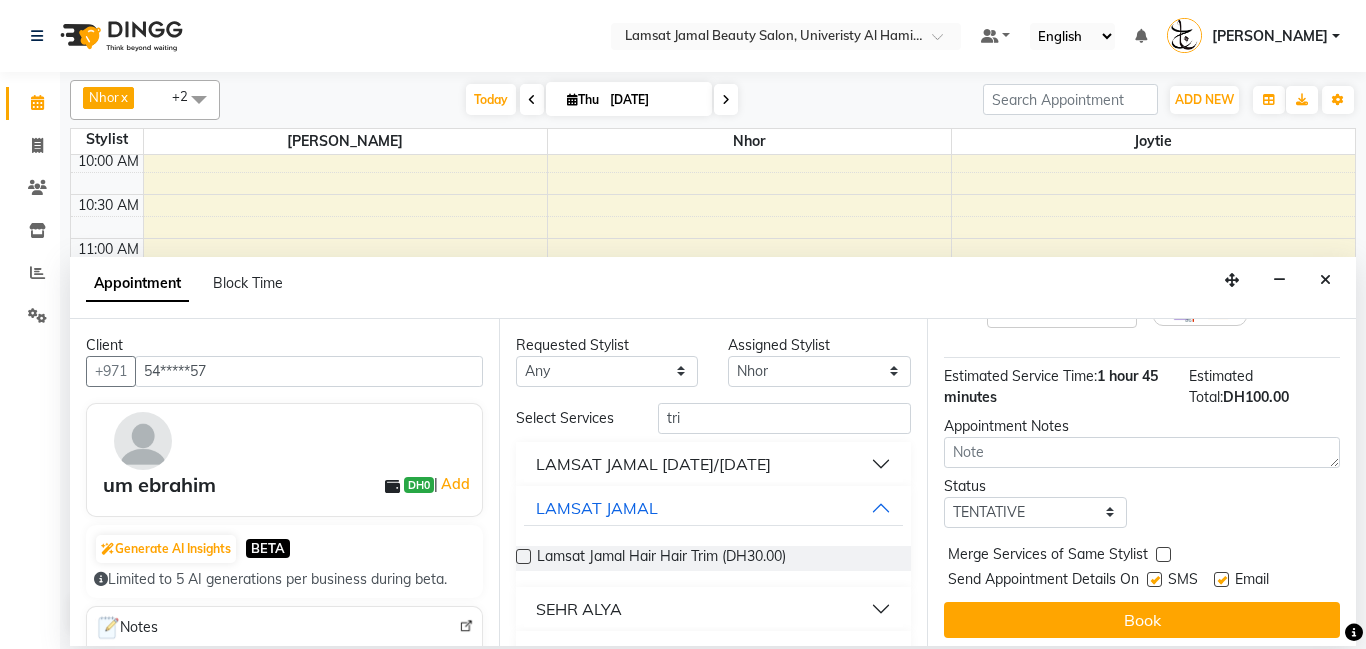 scroll, scrollTop: 409, scrollLeft: 0, axis: vertical 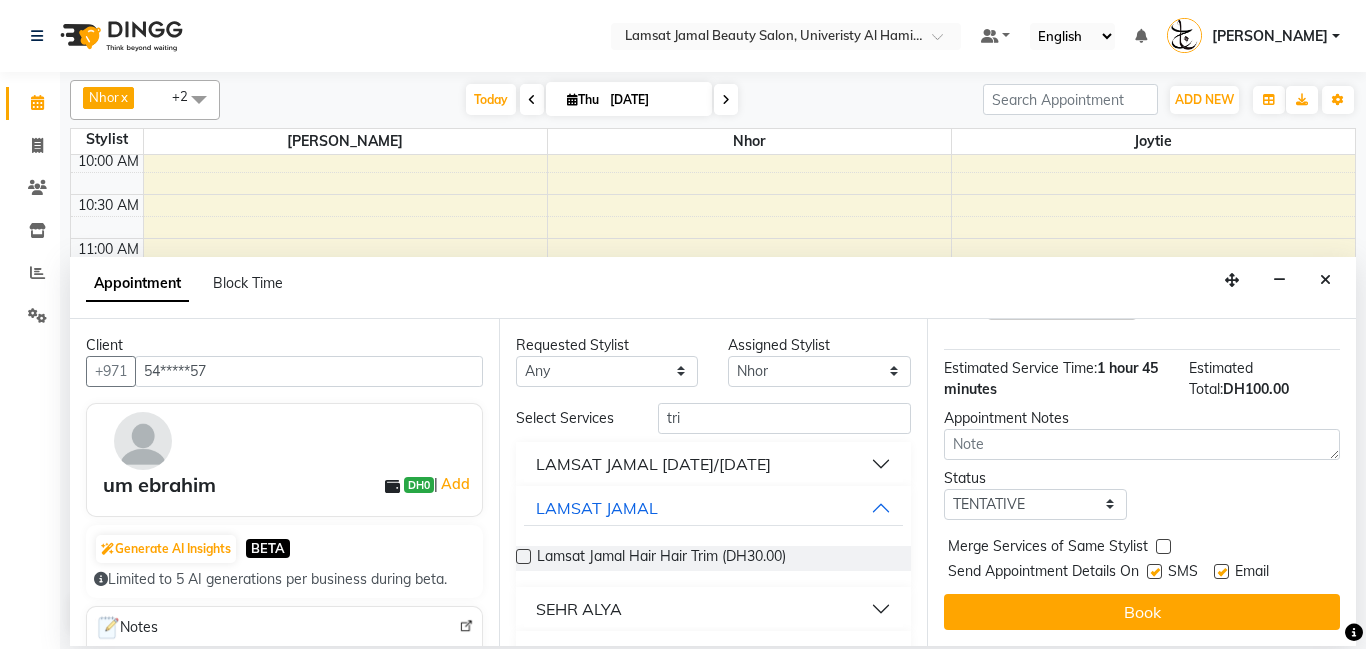 click at bounding box center [1163, 546] 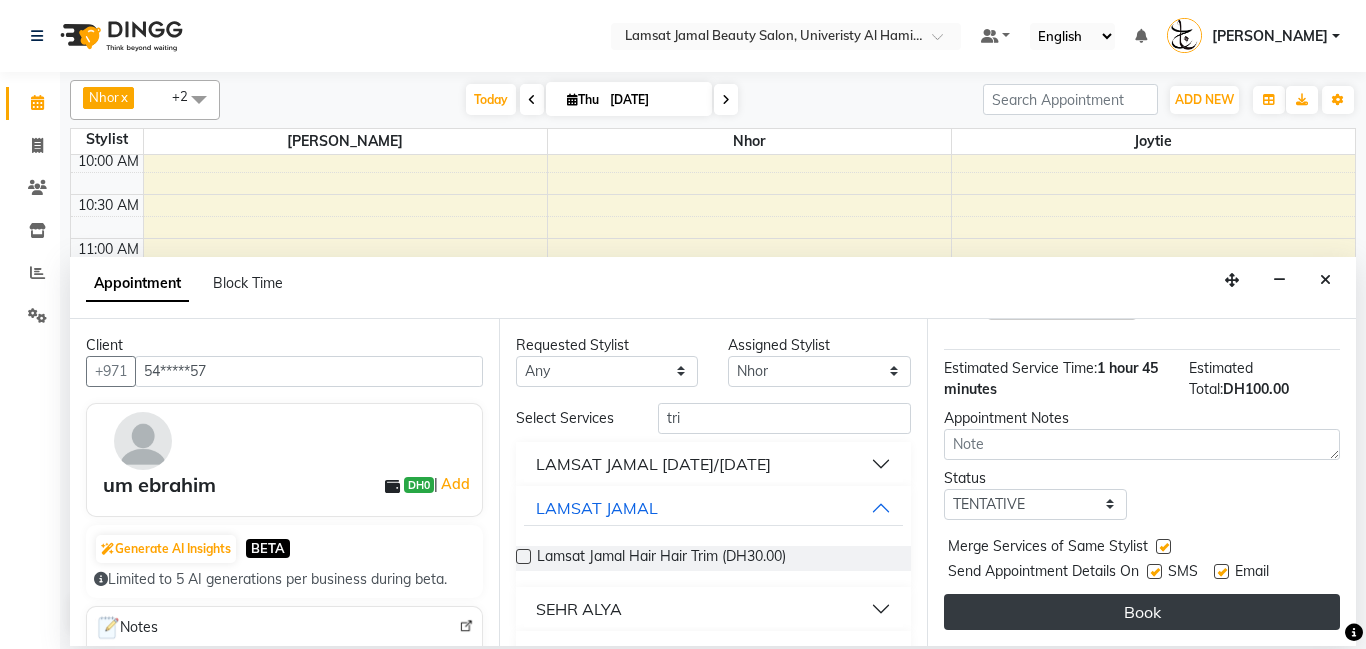 click on "Book" at bounding box center (1142, 612) 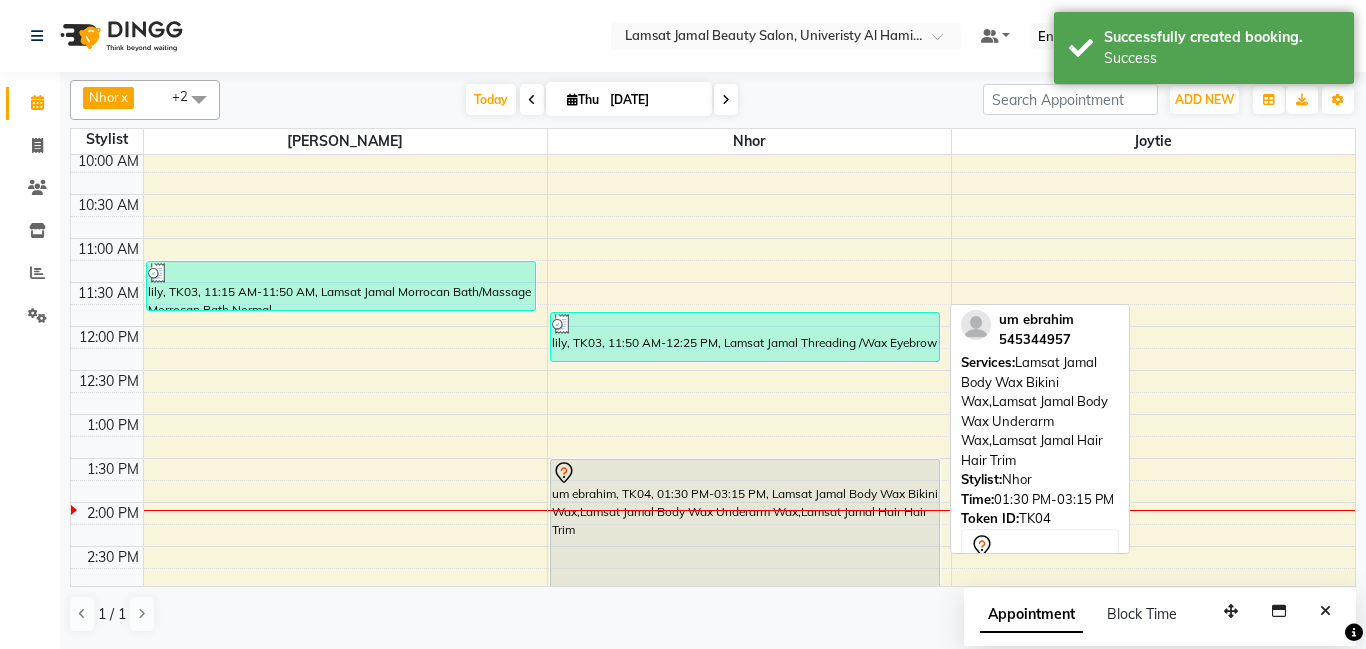 click on "um ebrahim, TK04, 01:30 PM-03:15 PM, Lamsat Jamal Body Wax Bikini Wax,Lamsat Jamal Body Wax Underarm Wax,Lamsat Jamal Hair Hair Trim" at bounding box center [745, 535] 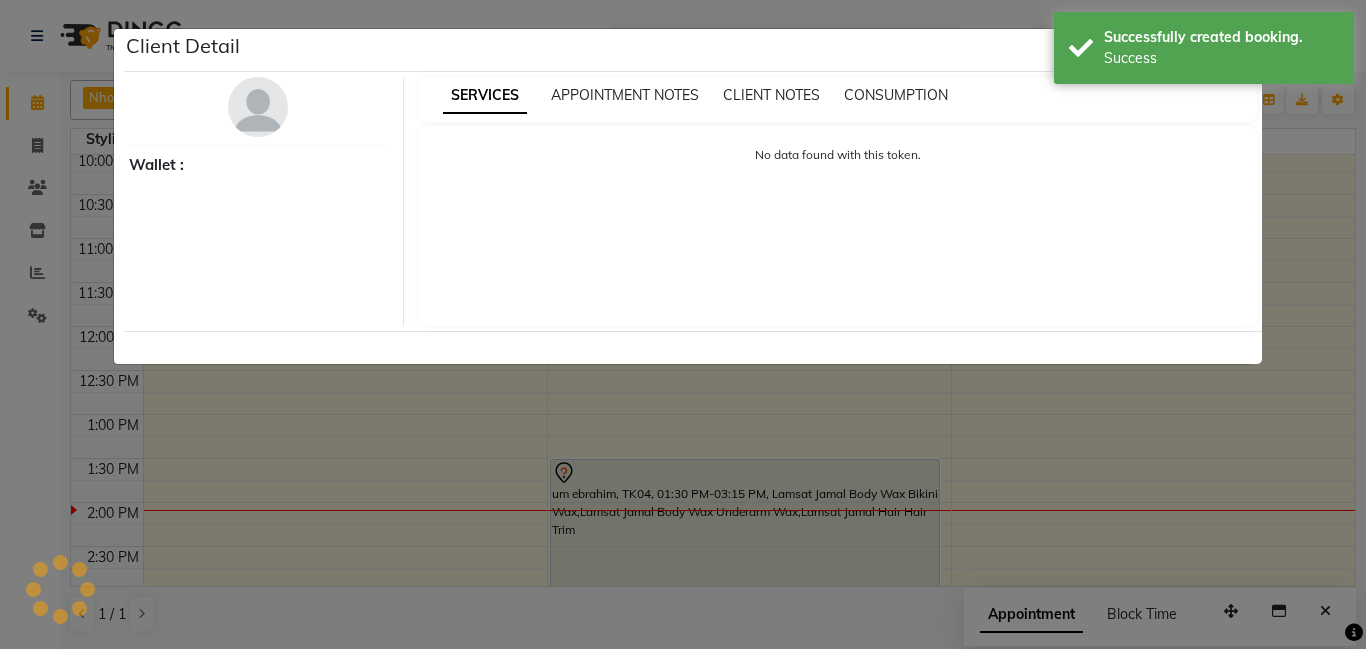select on "7" 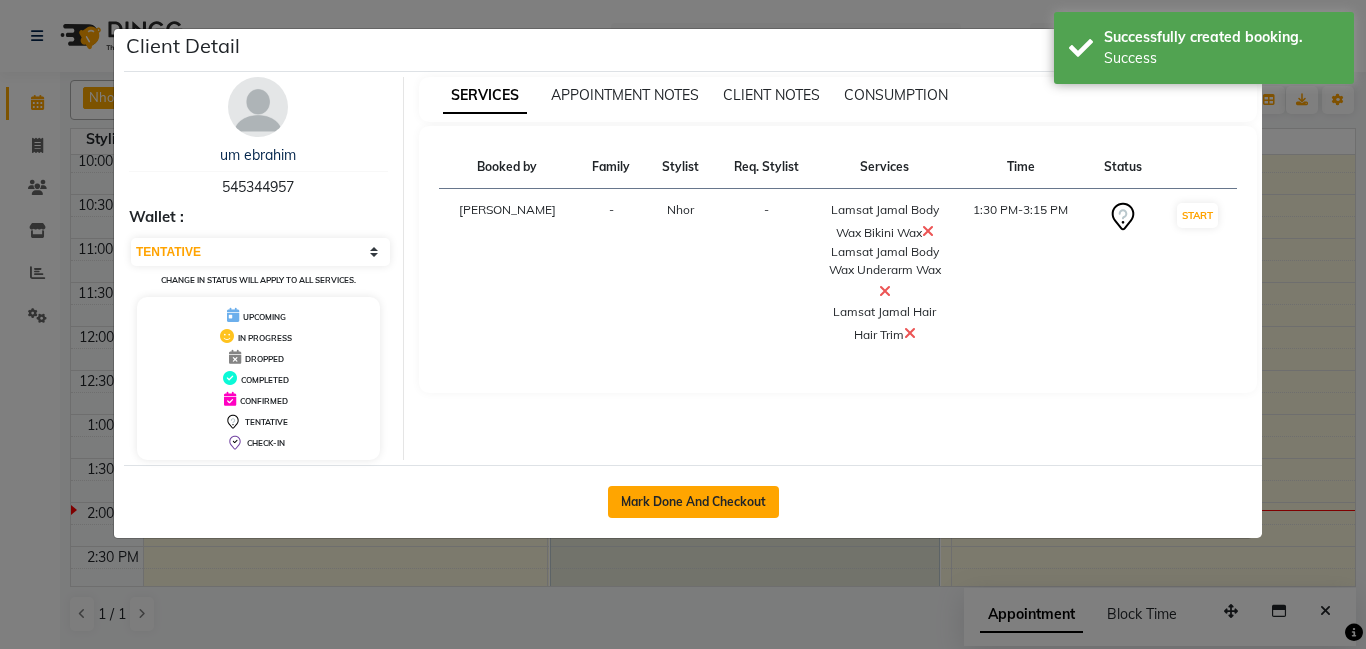 click on "Mark Done And Checkout" 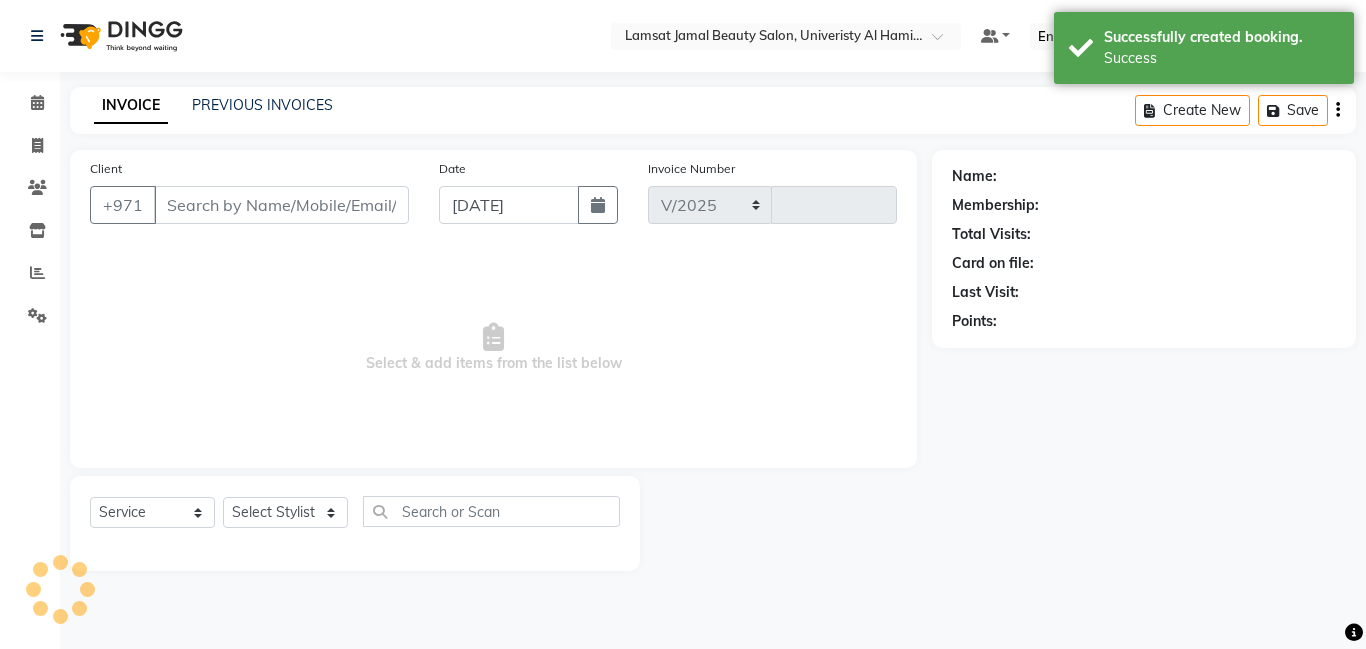 select on "8294" 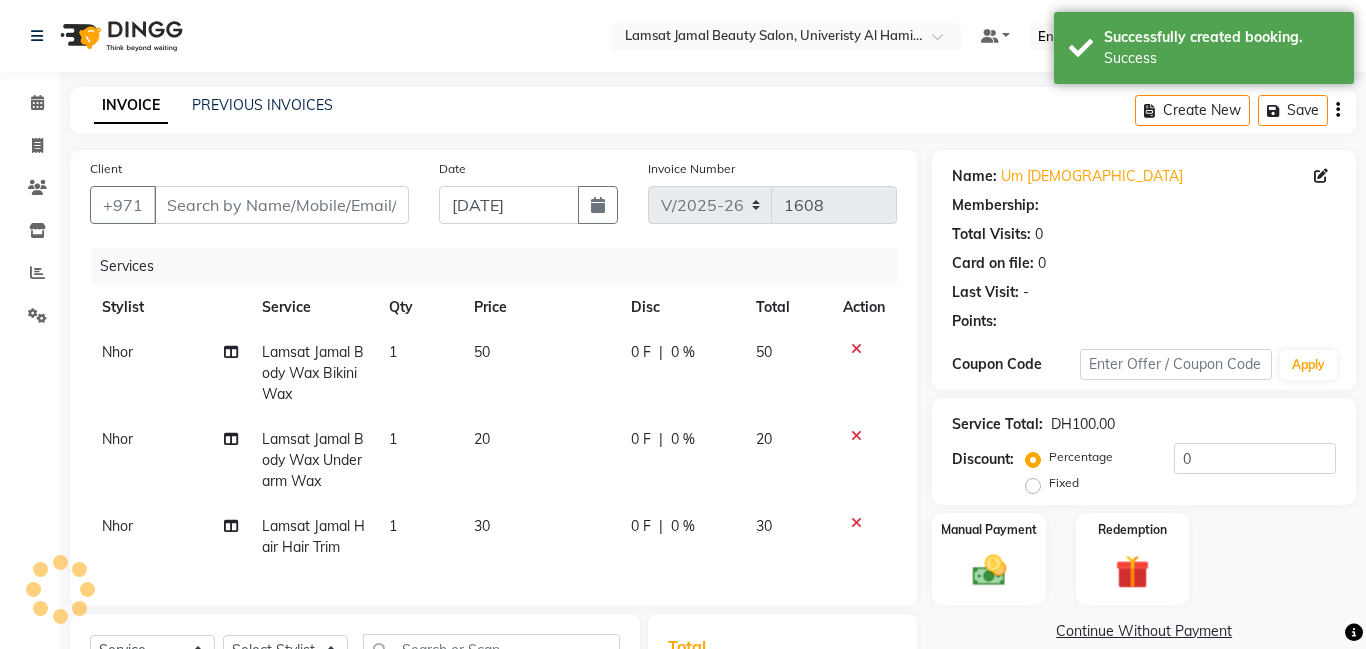 type on "54*****57" 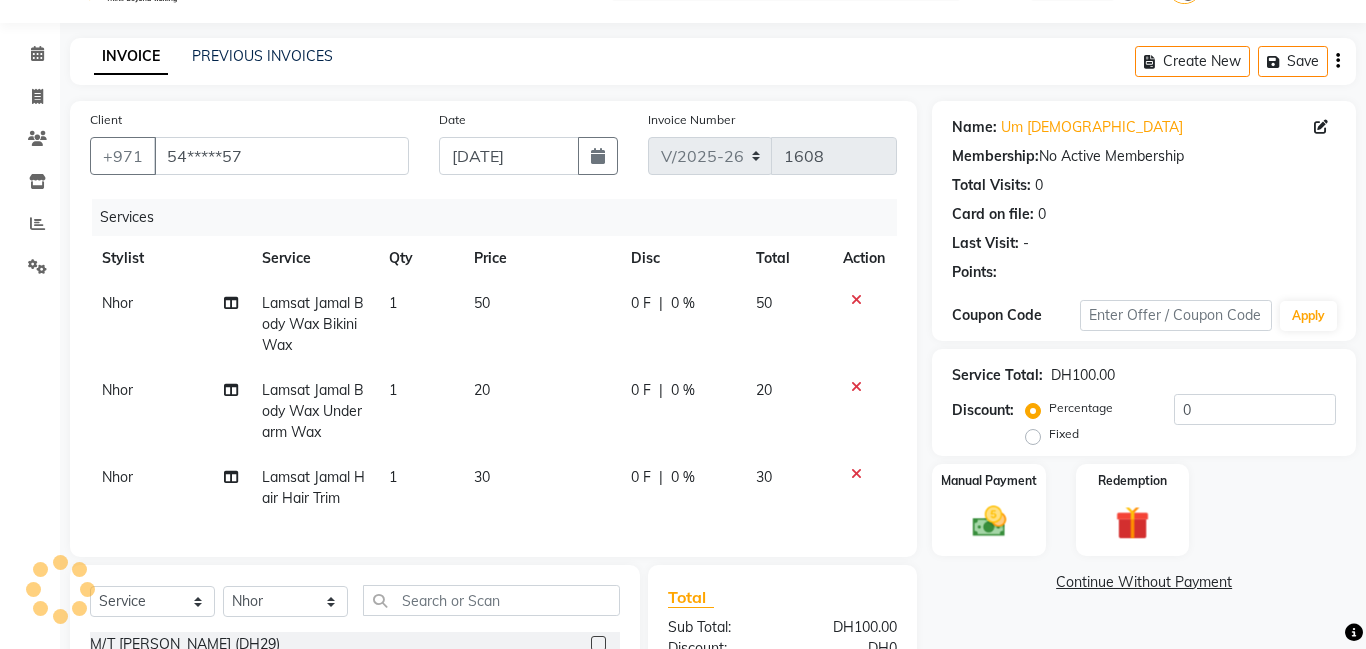 scroll, scrollTop: 290, scrollLeft: 0, axis: vertical 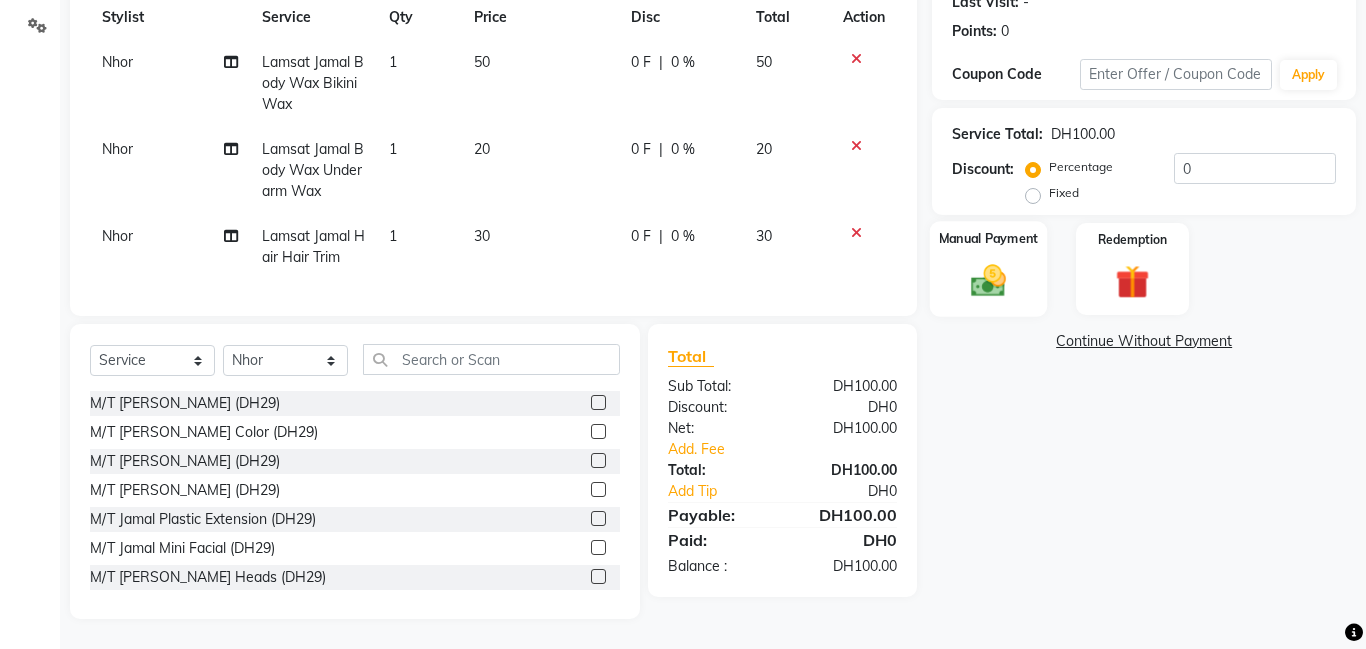 click on "Manual Payment" 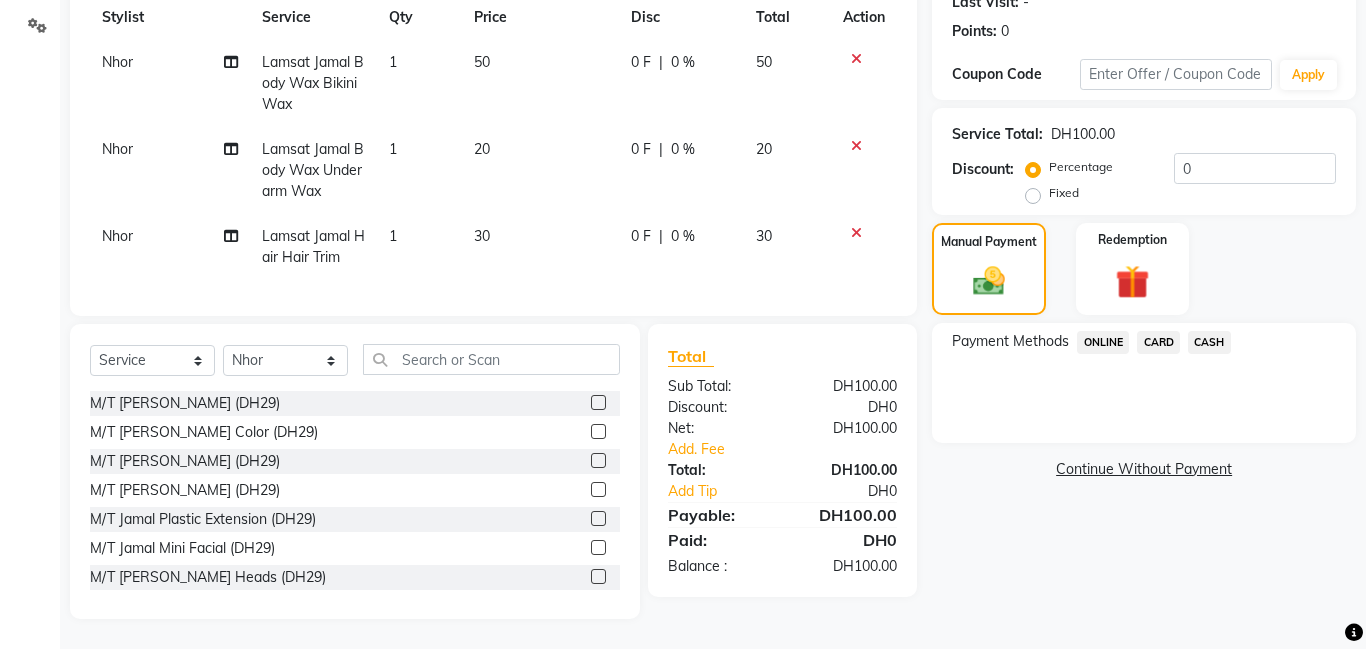 click on "CASH" 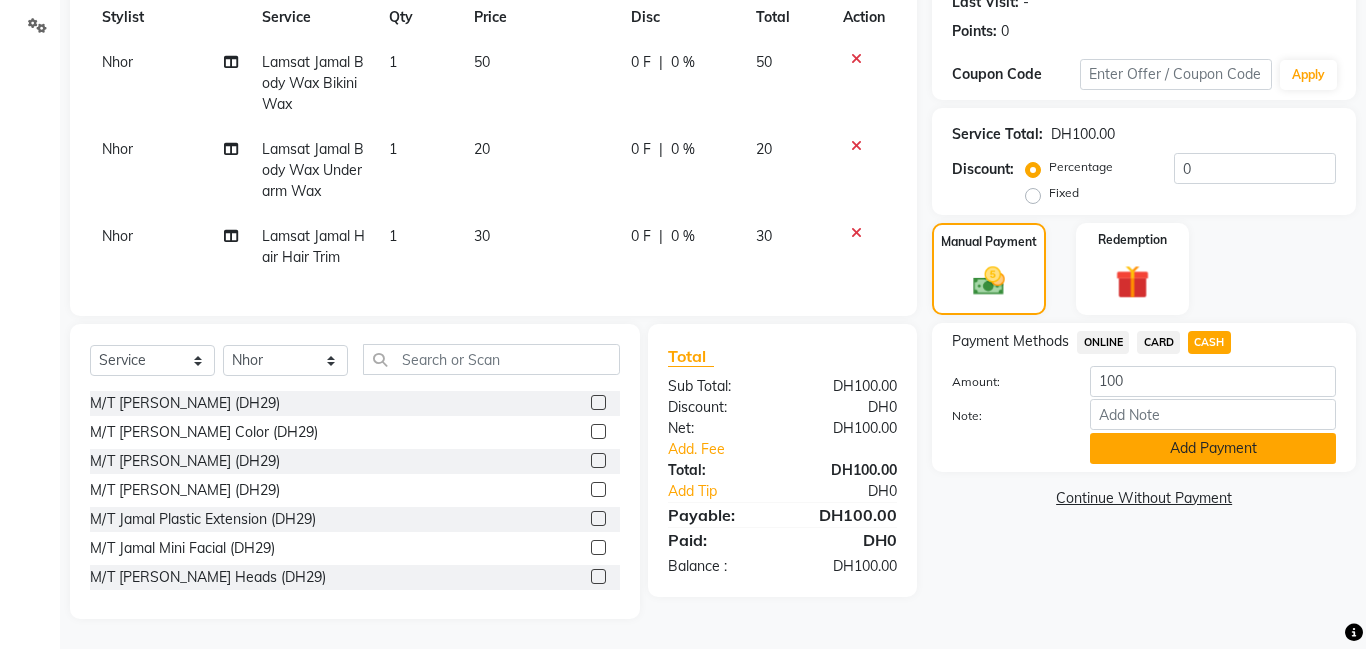 click on "Add Payment" 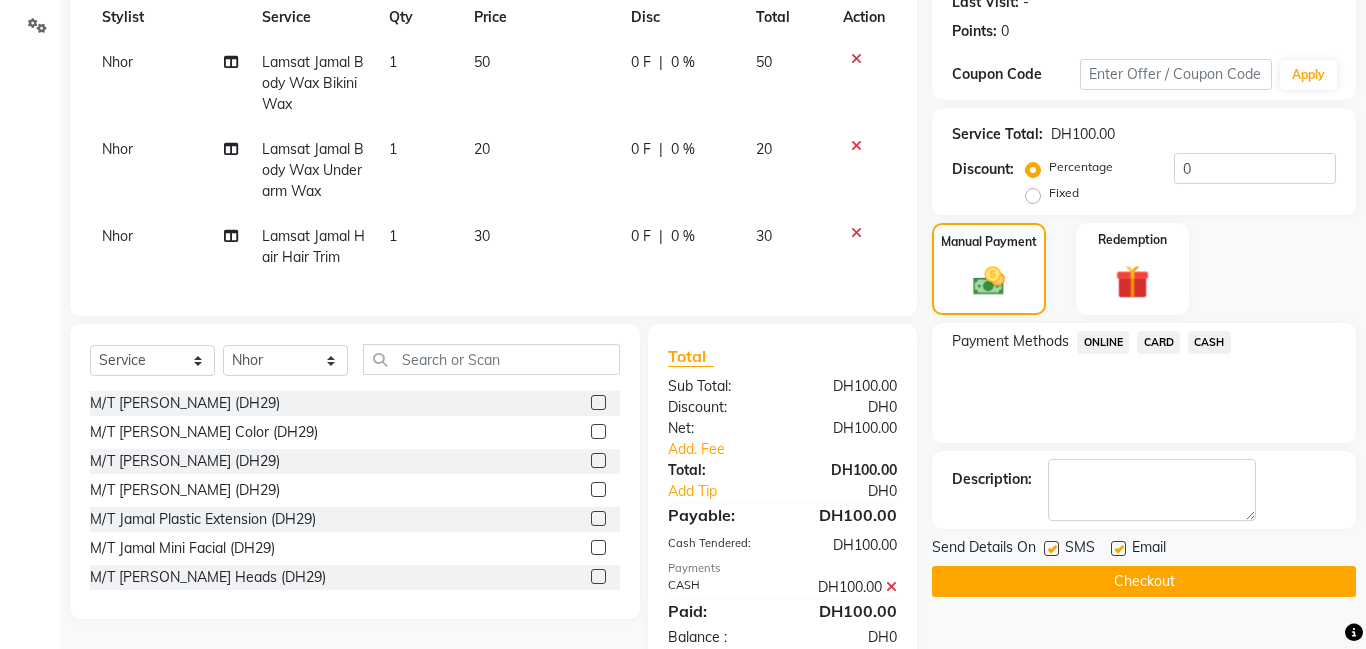 click on "Checkout" 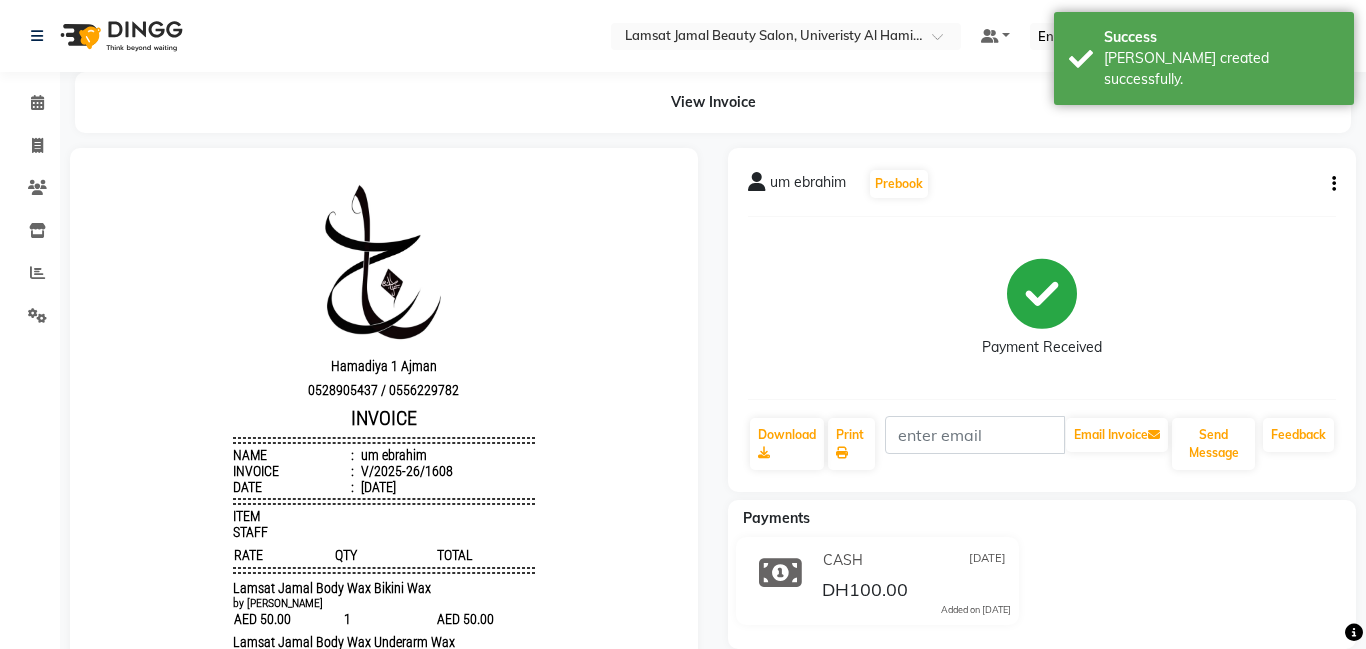 scroll, scrollTop: 0, scrollLeft: 0, axis: both 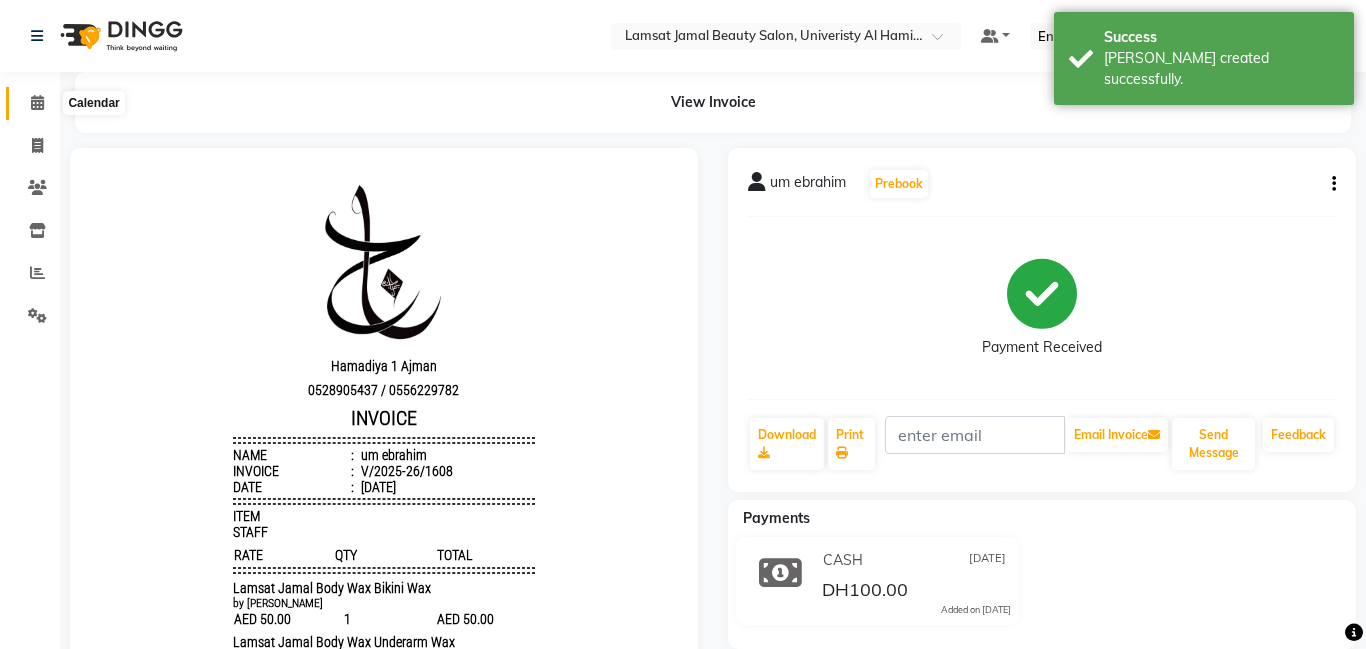 click 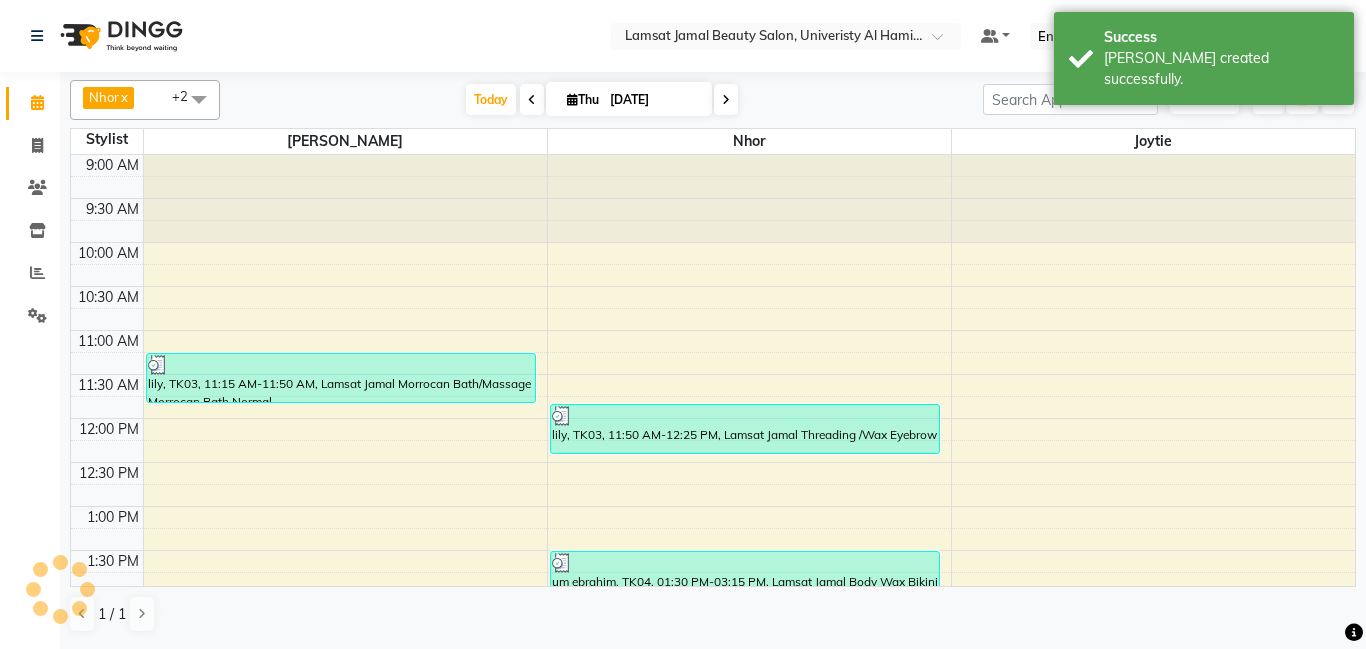 scroll, scrollTop: 0, scrollLeft: 0, axis: both 